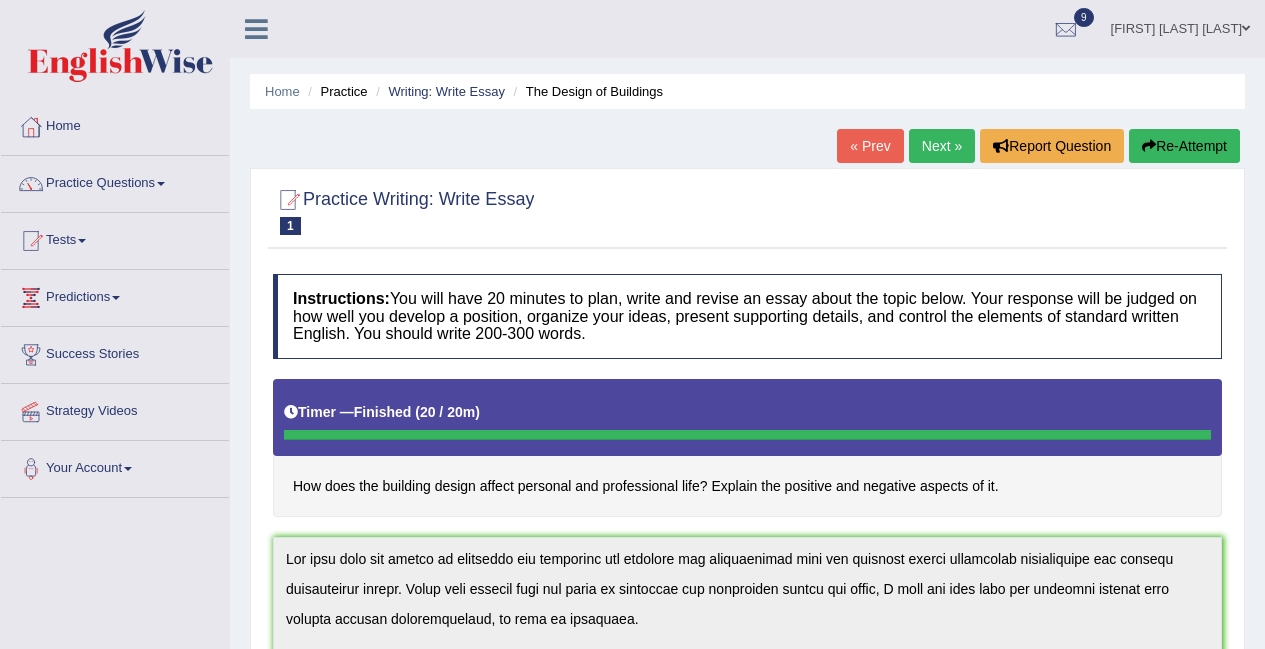 scroll, scrollTop: 622, scrollLeft: 0, axis: vertical 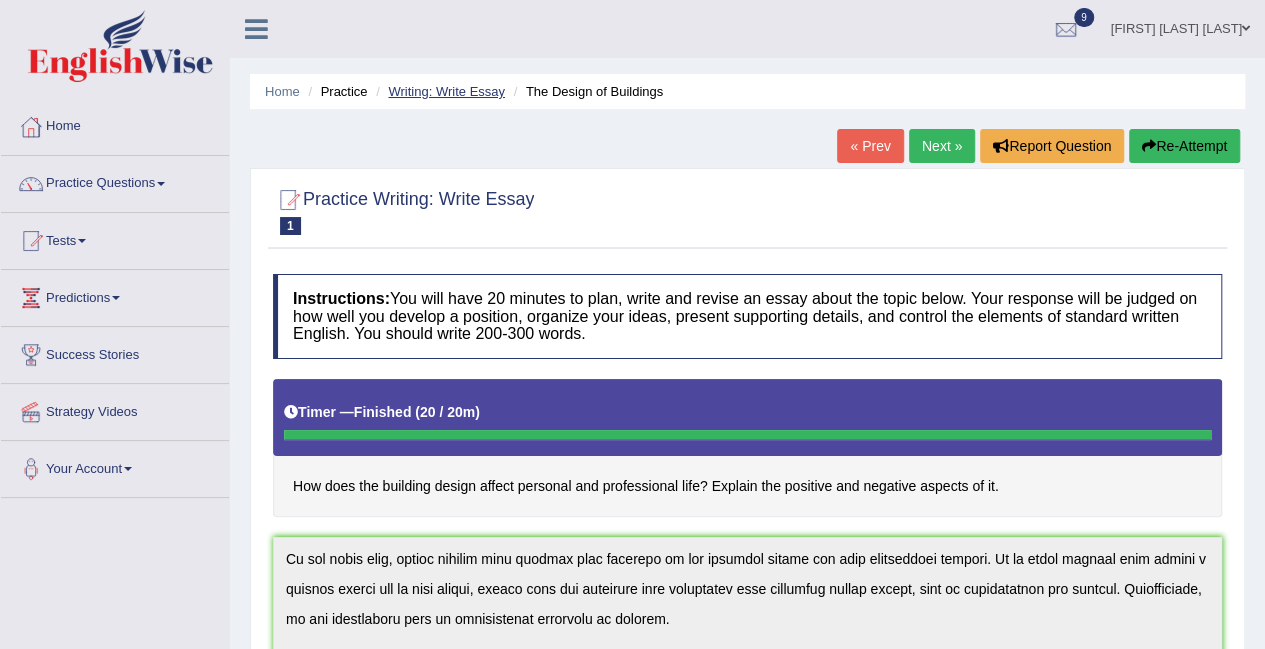click on "Writing: Write Essay" at bounding box center (446, 91) 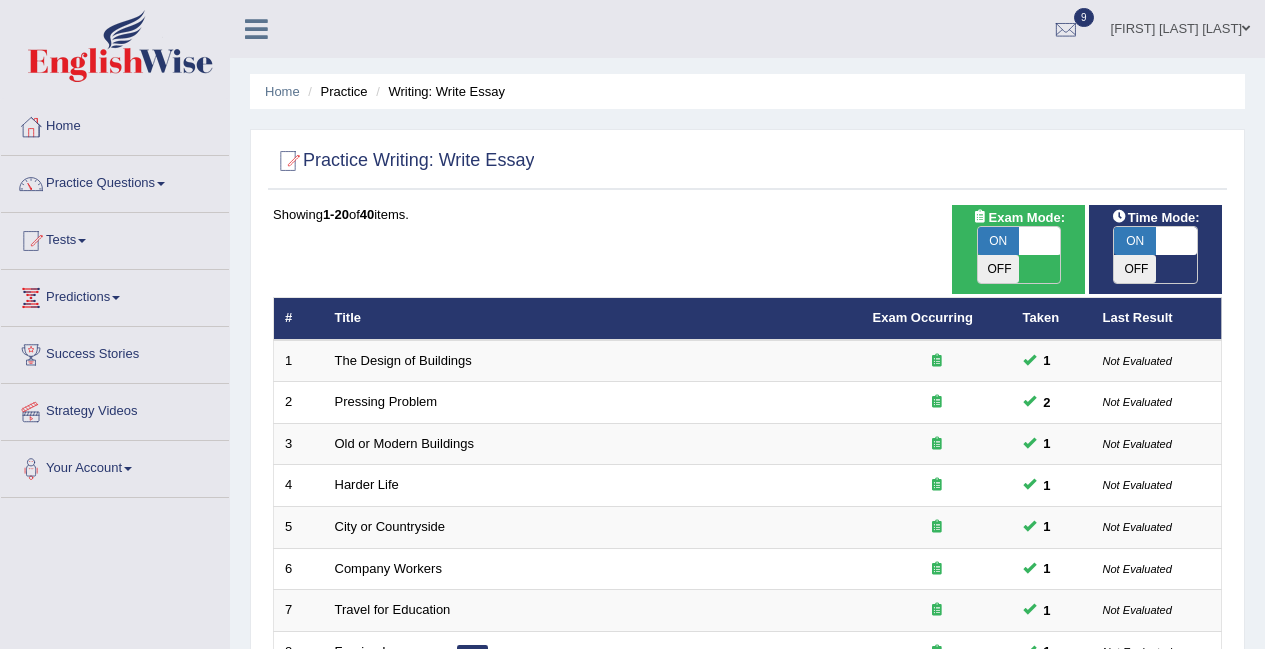 scroll, scrollTop: 665, scrollLeft: 0, axis: vertical 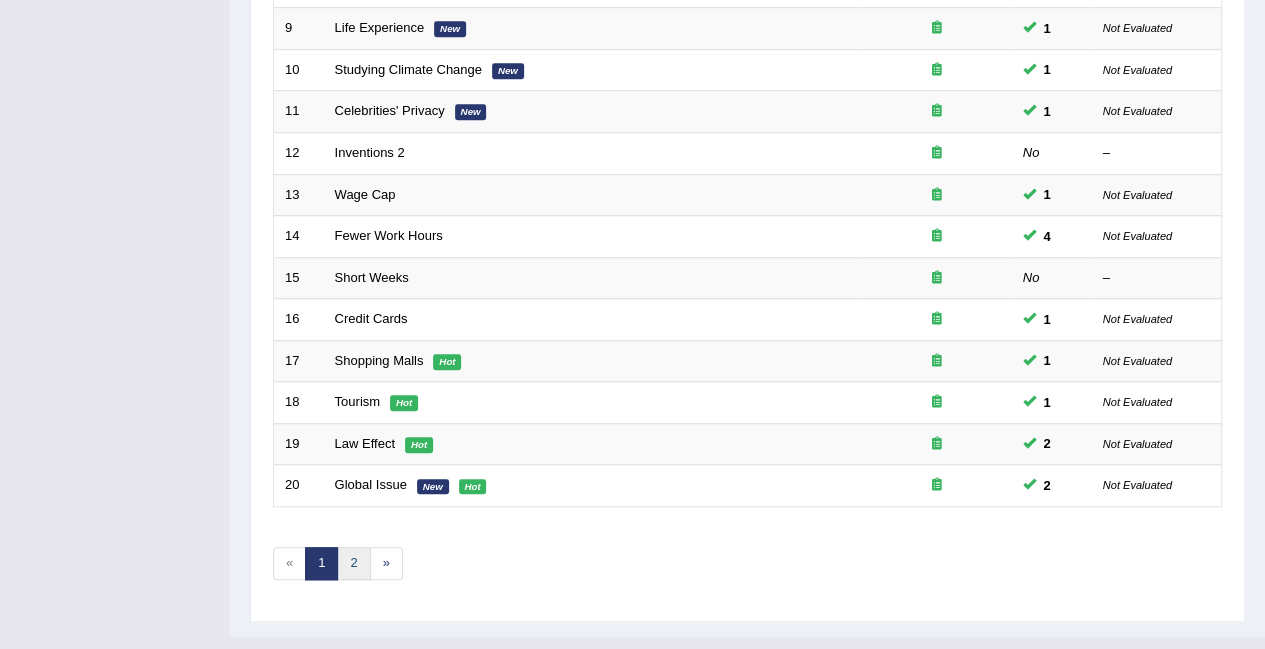 click on "2" at bounding box center (353, 563) 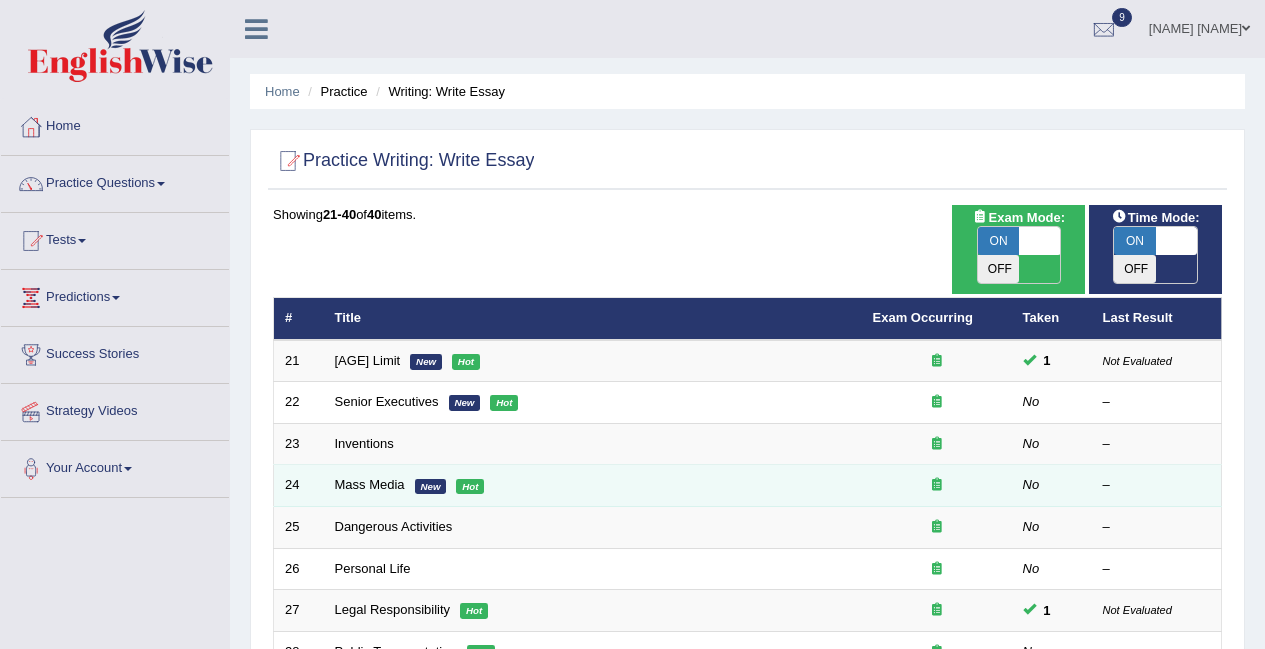scroll, scrollTop: 0, scrollLeft: 0, axis: both 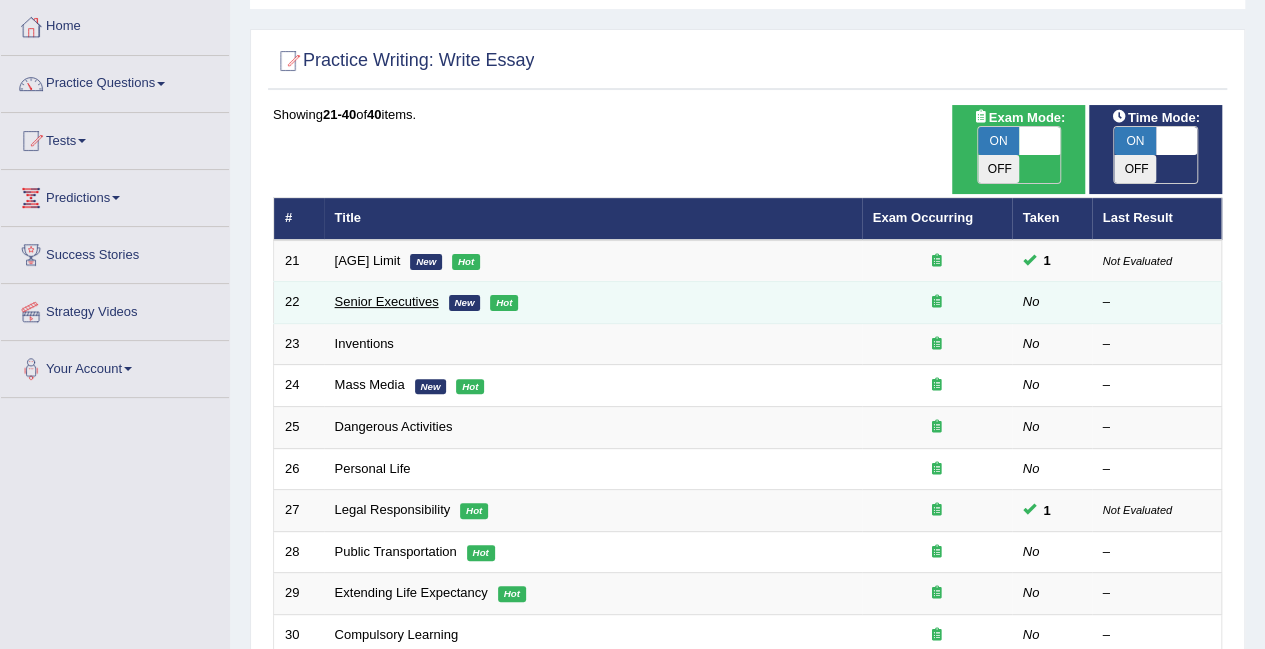 click on "Senior Executives" at bounding box center [387, 301] 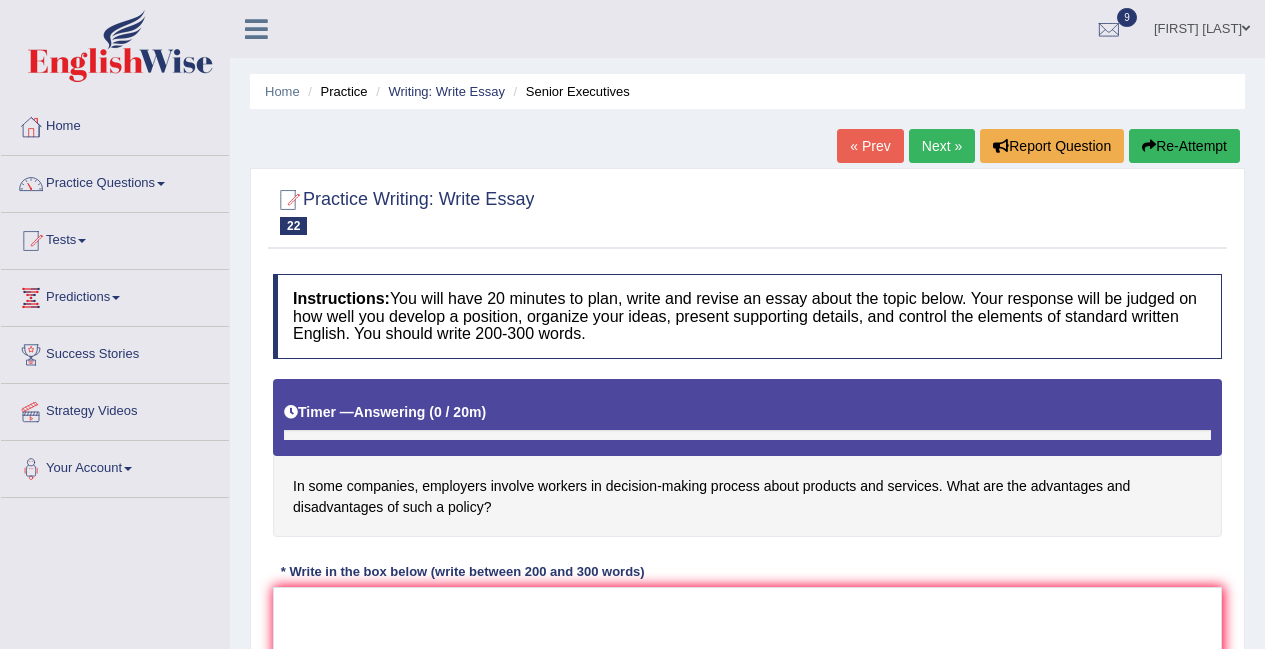 scroll, scrollTop: 0, scrollLeft: 0, axis: both 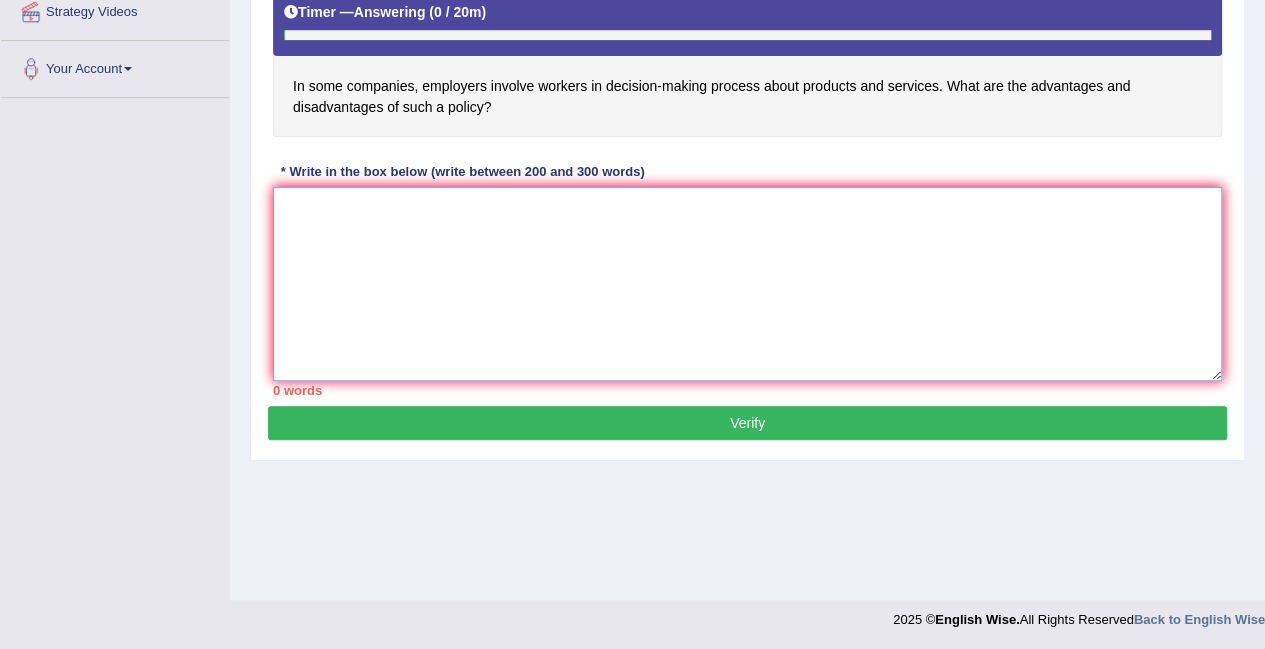 click at bounding box center (747, 284) 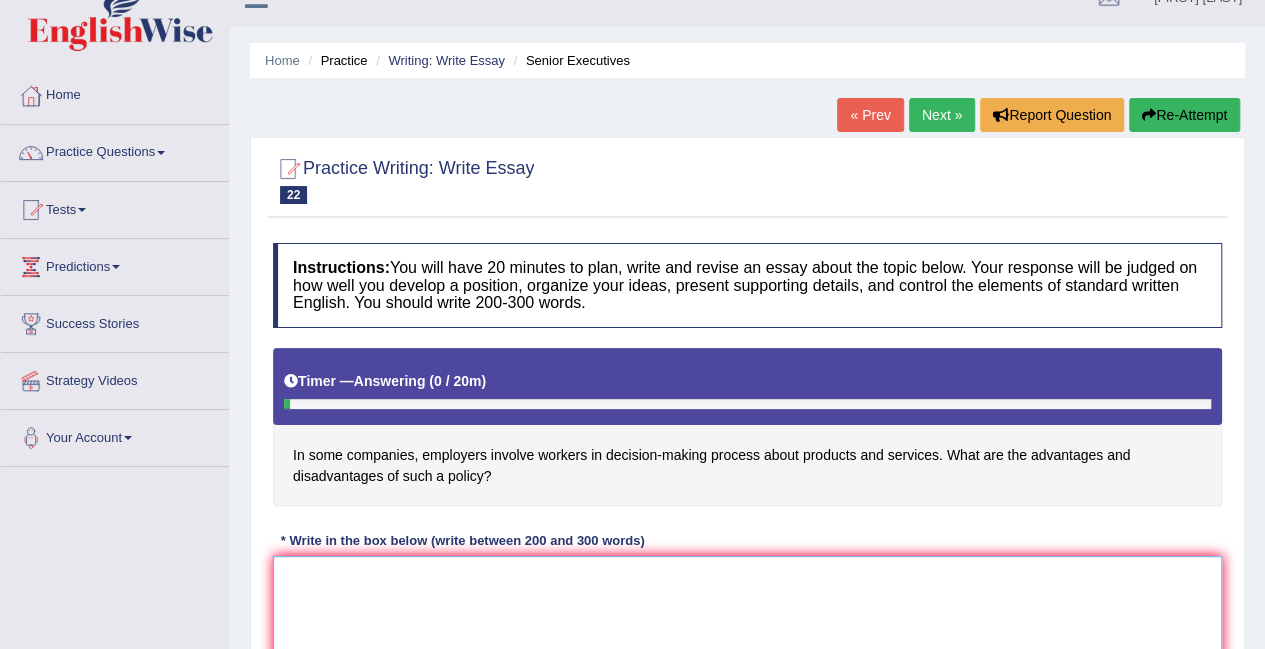 scroll, scrollTop: 0, scrollLeft: 0, axis: both 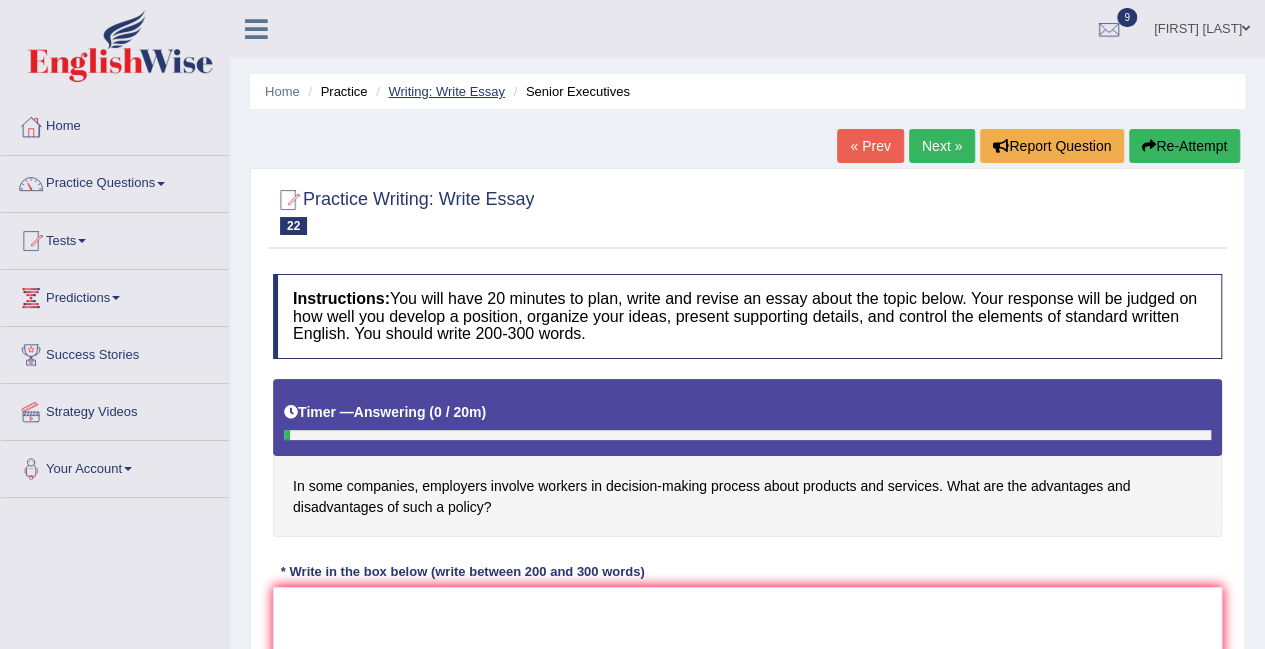 click on "Writing: Write Essay" at bounding box center [446, 91] 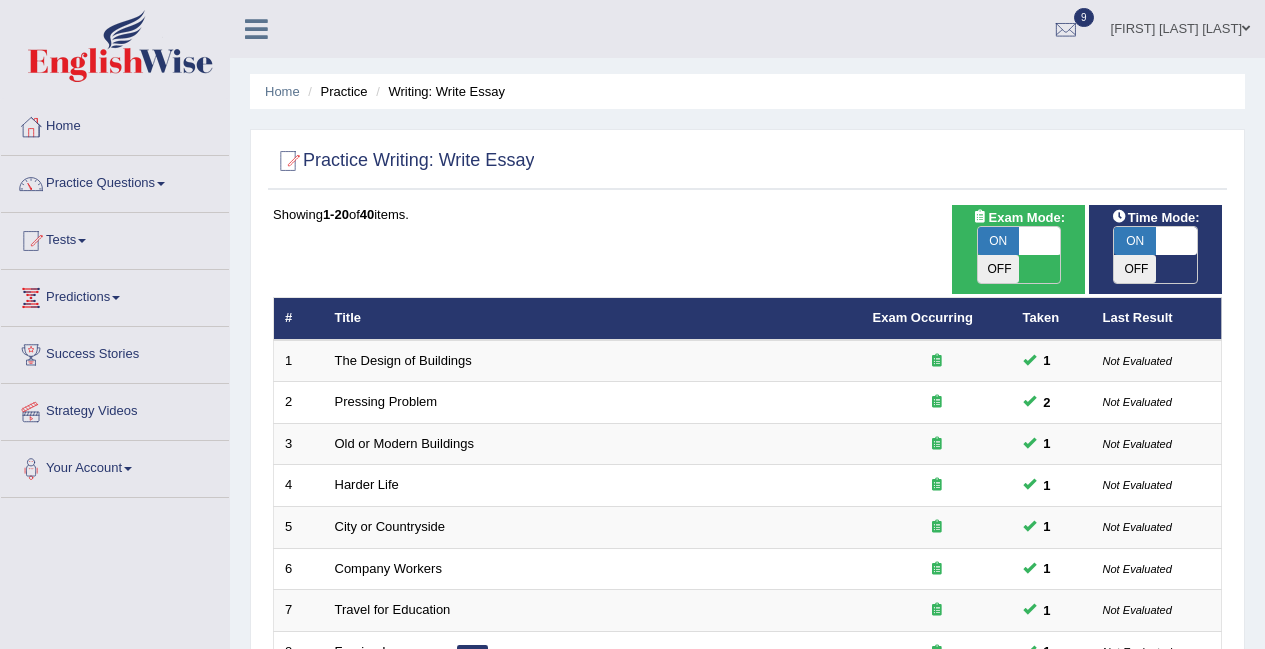 scroll, scrollTop: 0, scrollLeft: 0, axis: both 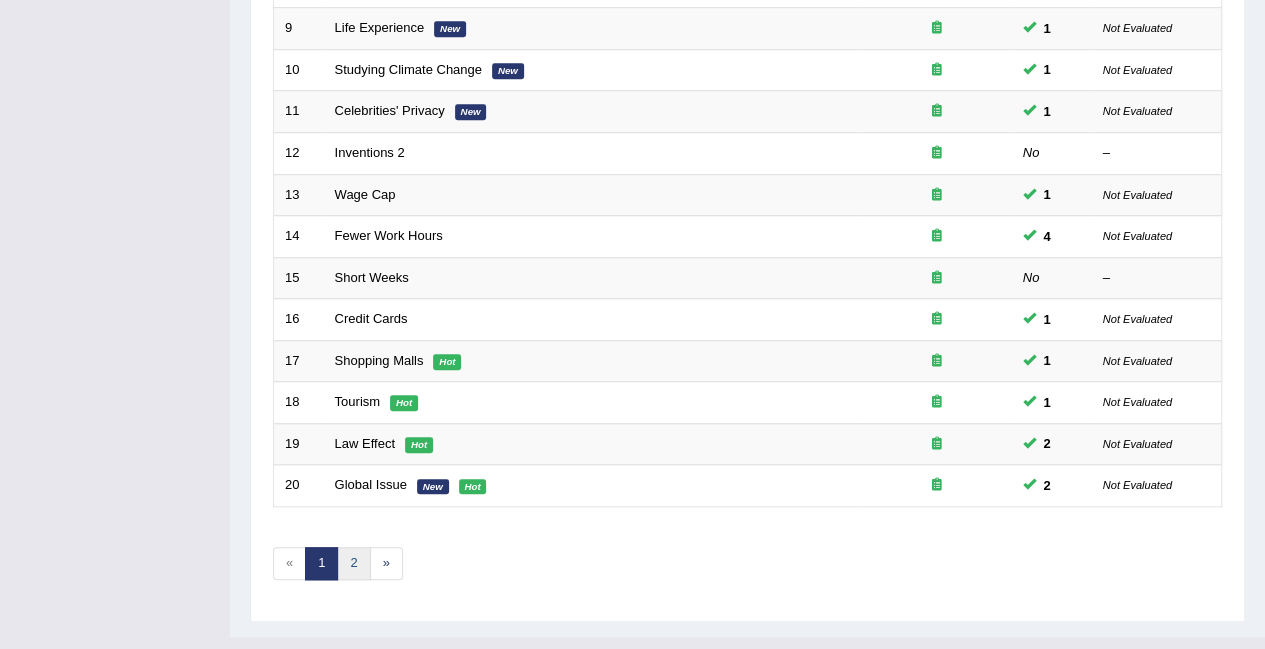 click on "2" at bounding box center (353, 563) 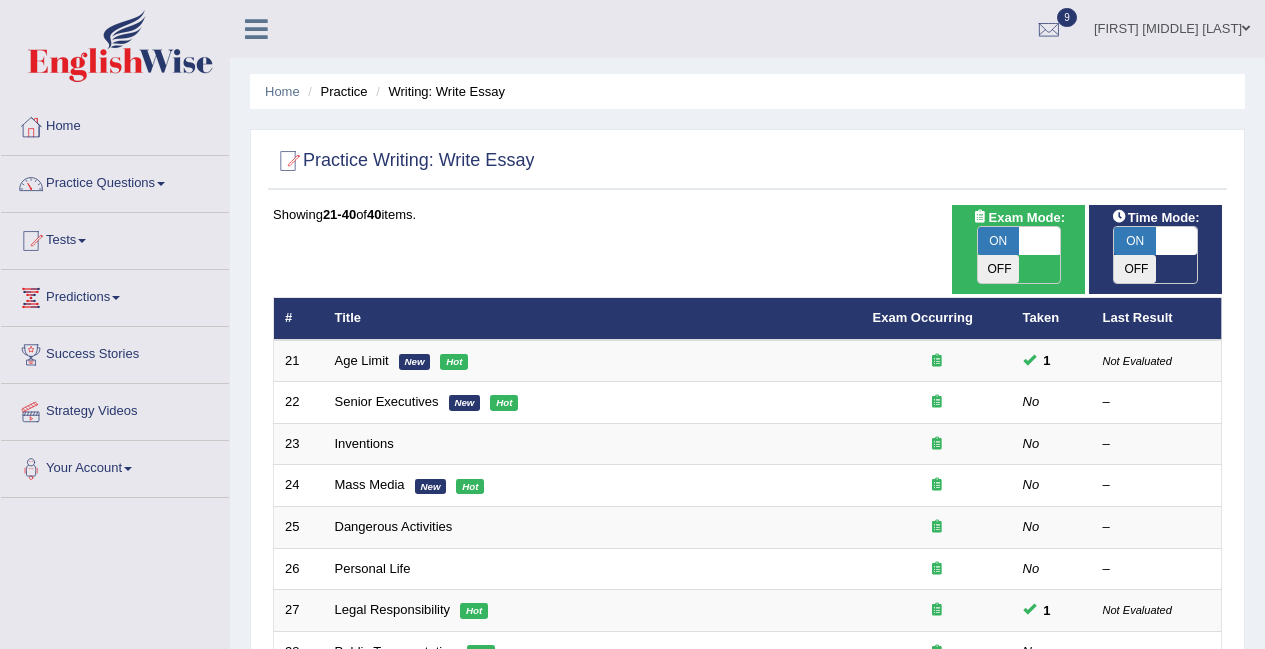scroll, scrollTop: 0, scrollLeft: 0, axis: both 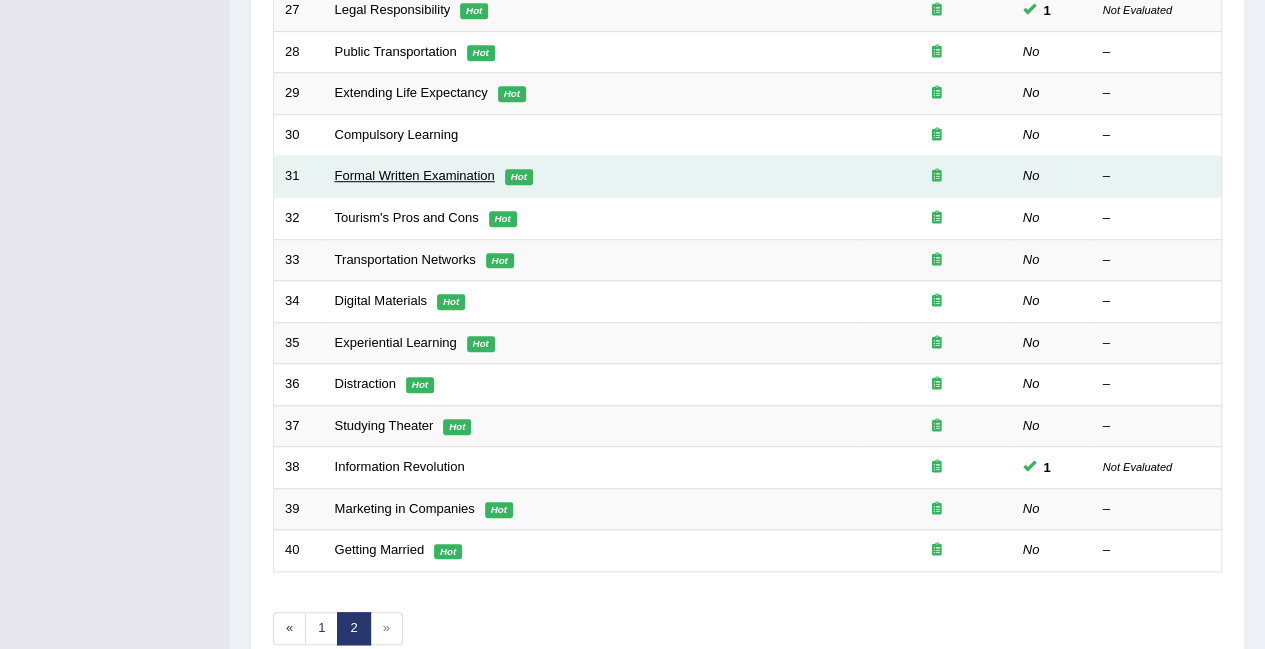 click on "Formal Written Examination" at bounding box center [415, 175] 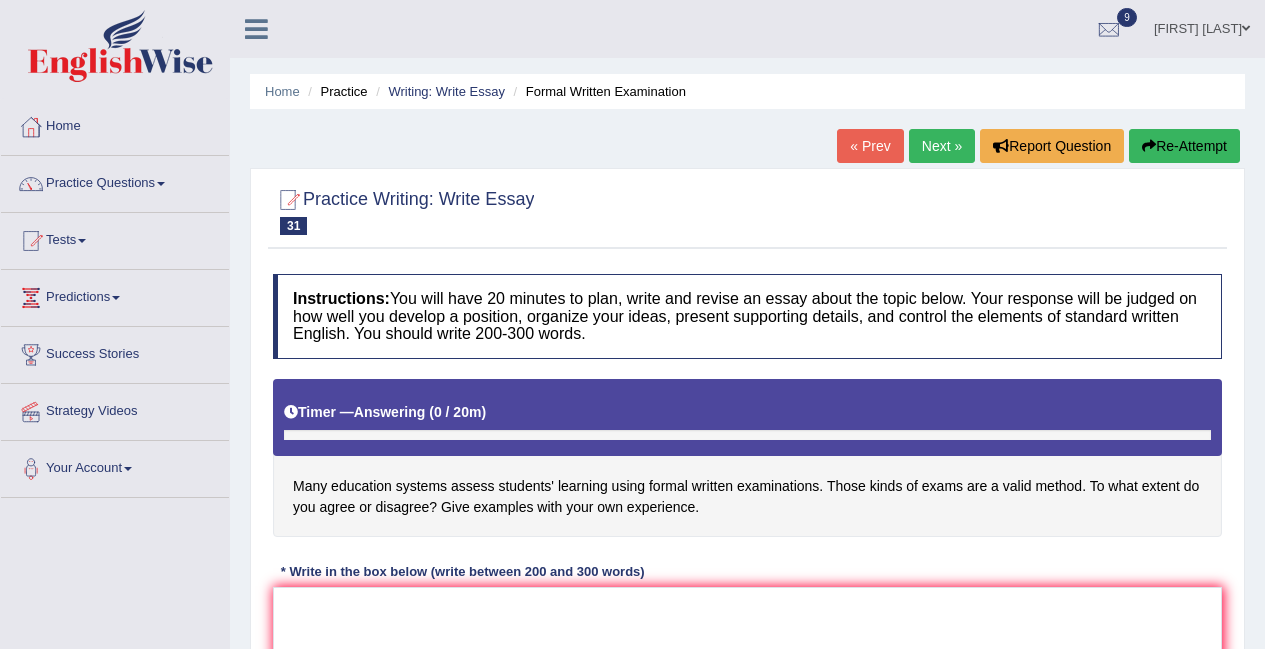 scroll, scrollTop: 0, scrollLeft: 0, axis: both 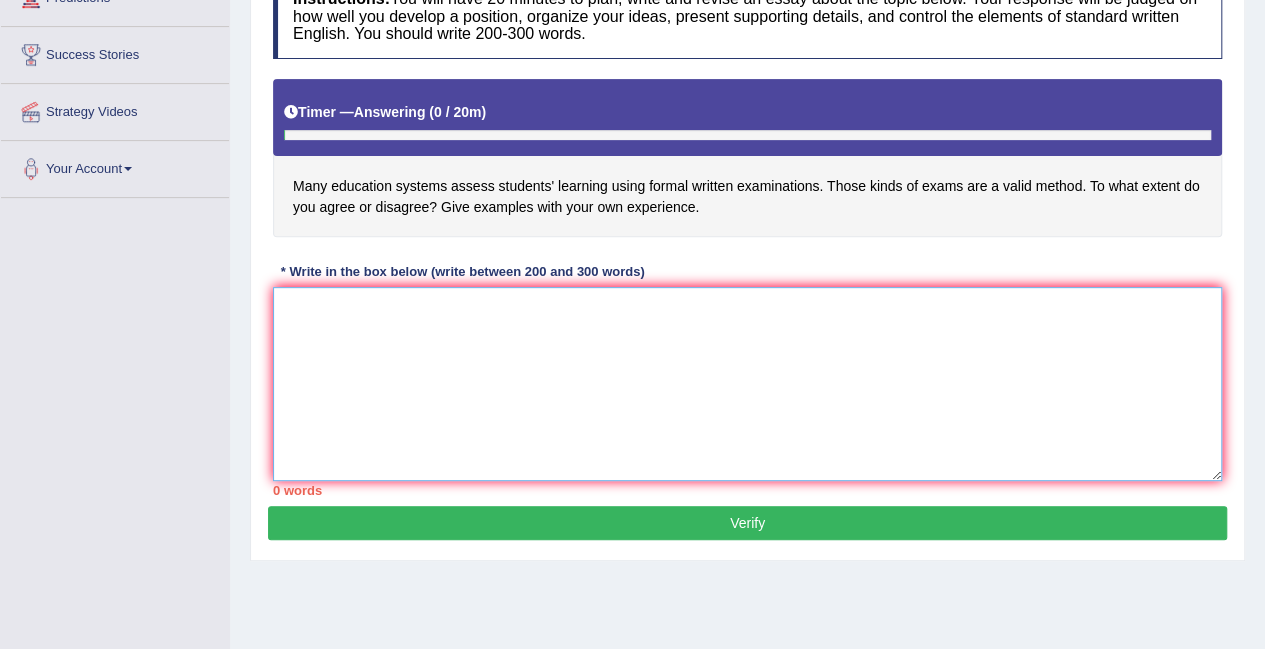 click at bounding box center (747, 384) 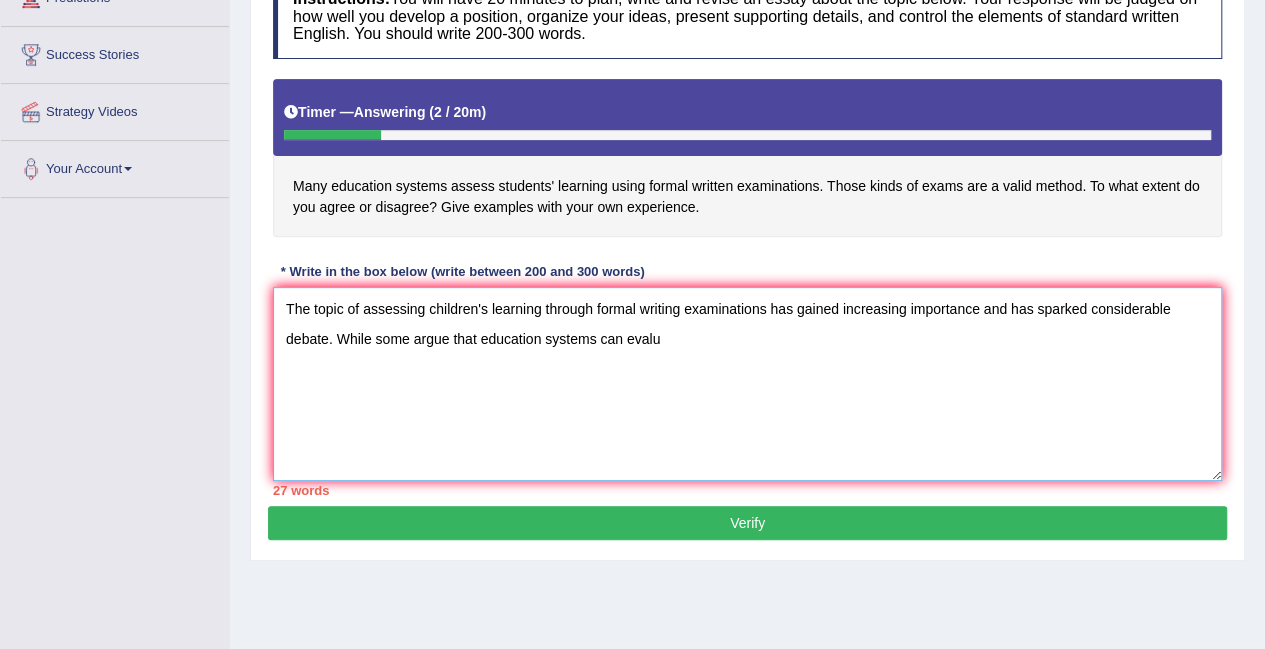 click on "The topic of assessing children's learning through formal writing examinations has gained increasing importance and has sparked considerable debate. While some argue that education systems can evalu" at bounding box center [747, 384] 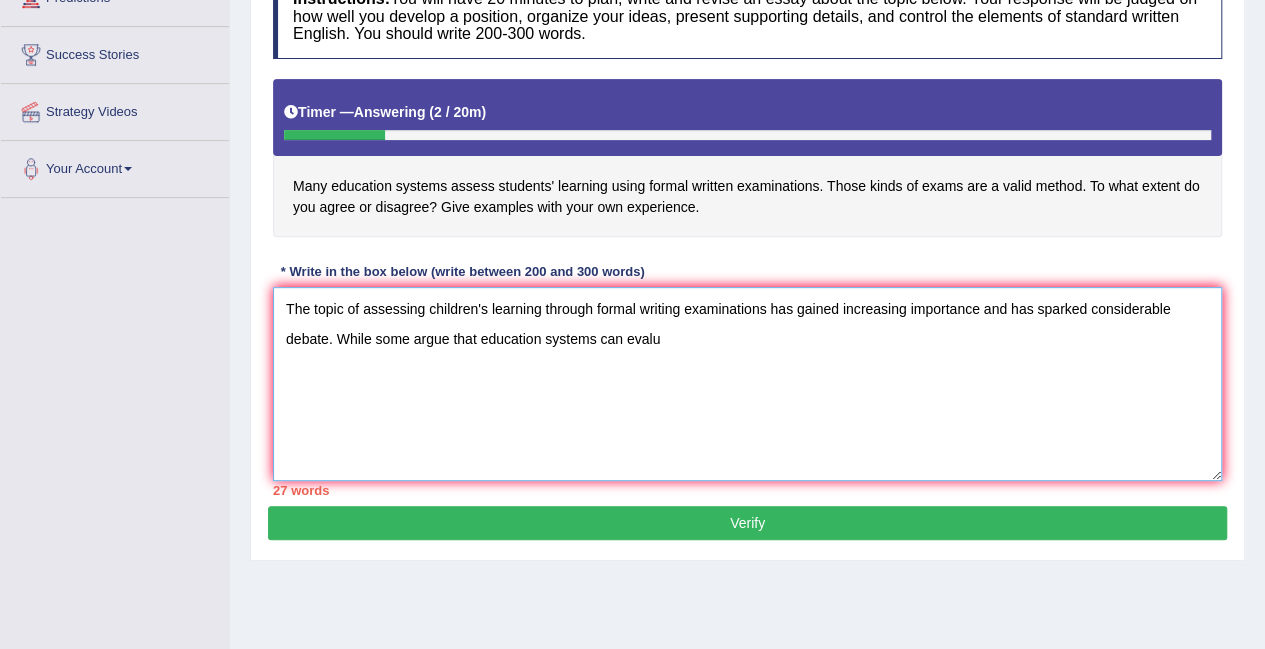 click on "The topic of assessing children's learning through formal writing examinations has gained increasing importance and has sparked considerable debate. While some argue that education systems can evalu" at bounding box center (747, 384) 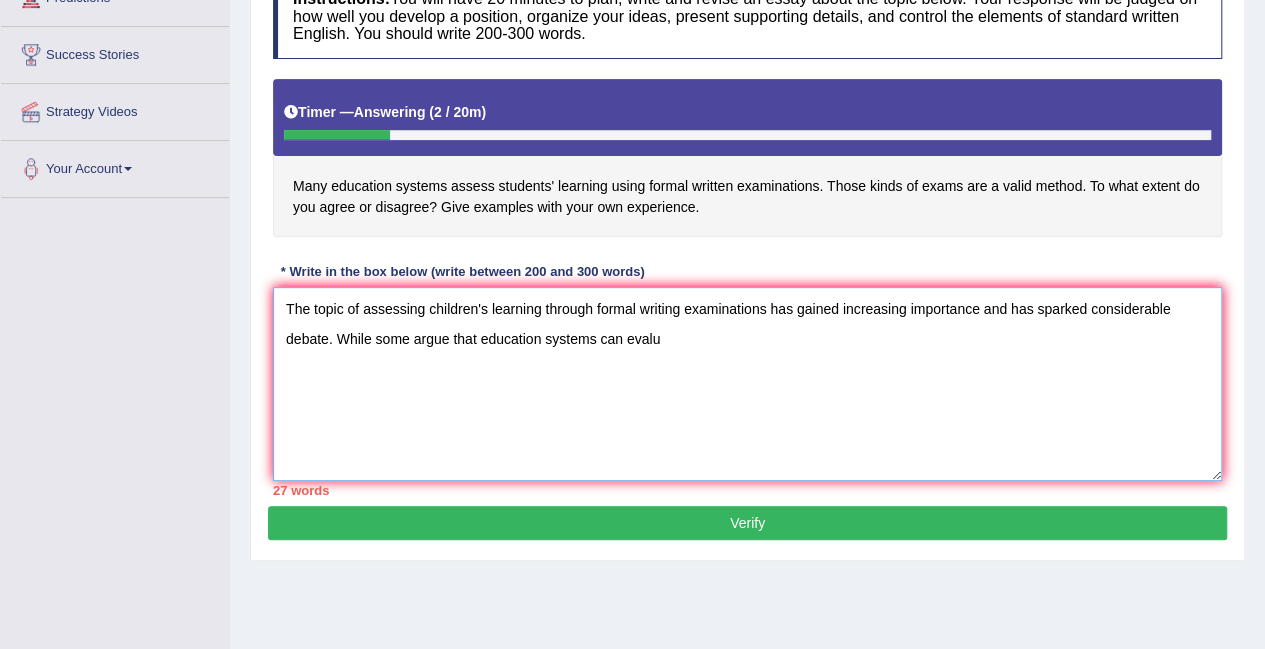 drag, startPoint x: 479, startPoint y: 337, endPoint x: 521, endPoint y: 336, distance: 42.0119 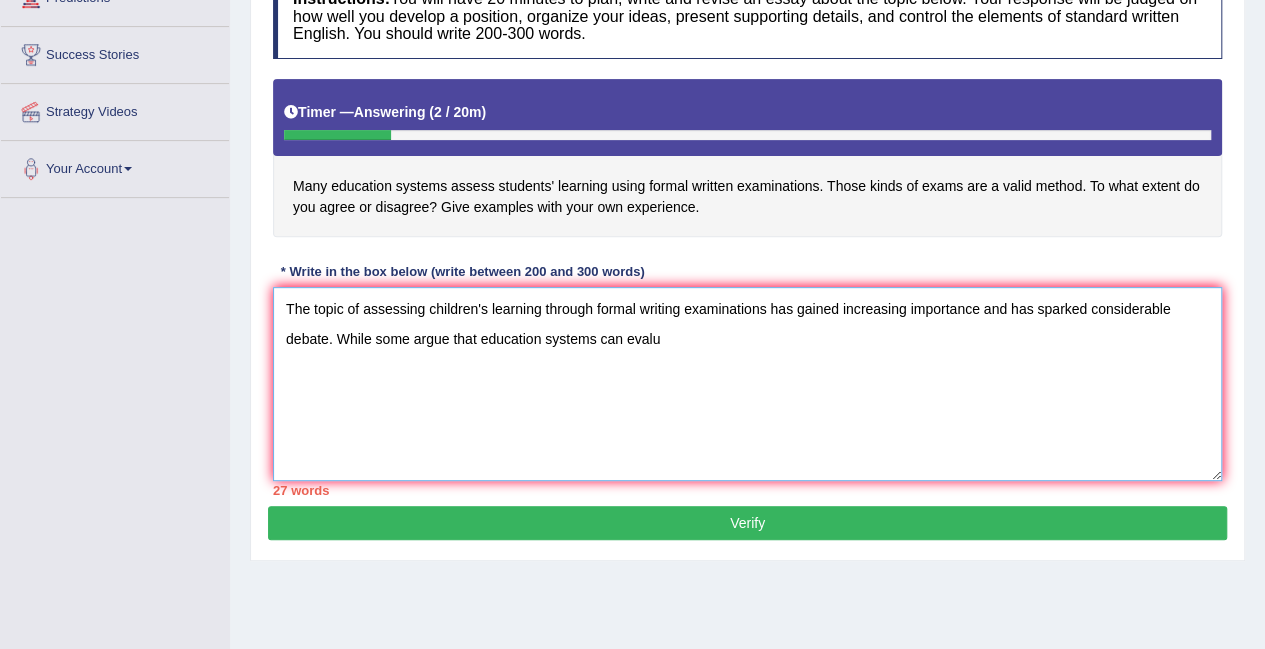 drag, startPoint x: 516, startPoint y: 331, endPoint x: 517, endPoint y: 341, distance: 10.049875 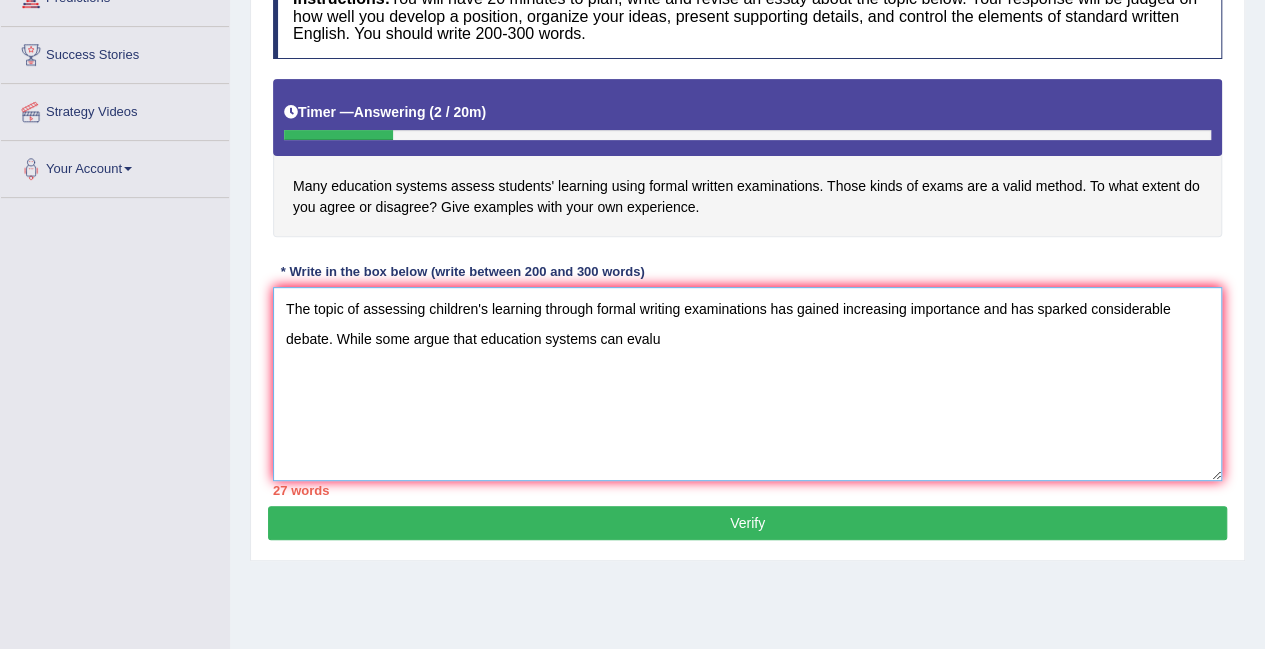 click on "The topic of assessing children's learning through formal writing examinations has gained increasing importance and has sparked considerable debate. While some argue that education systems can evalu" at bounding box center [747, 384] 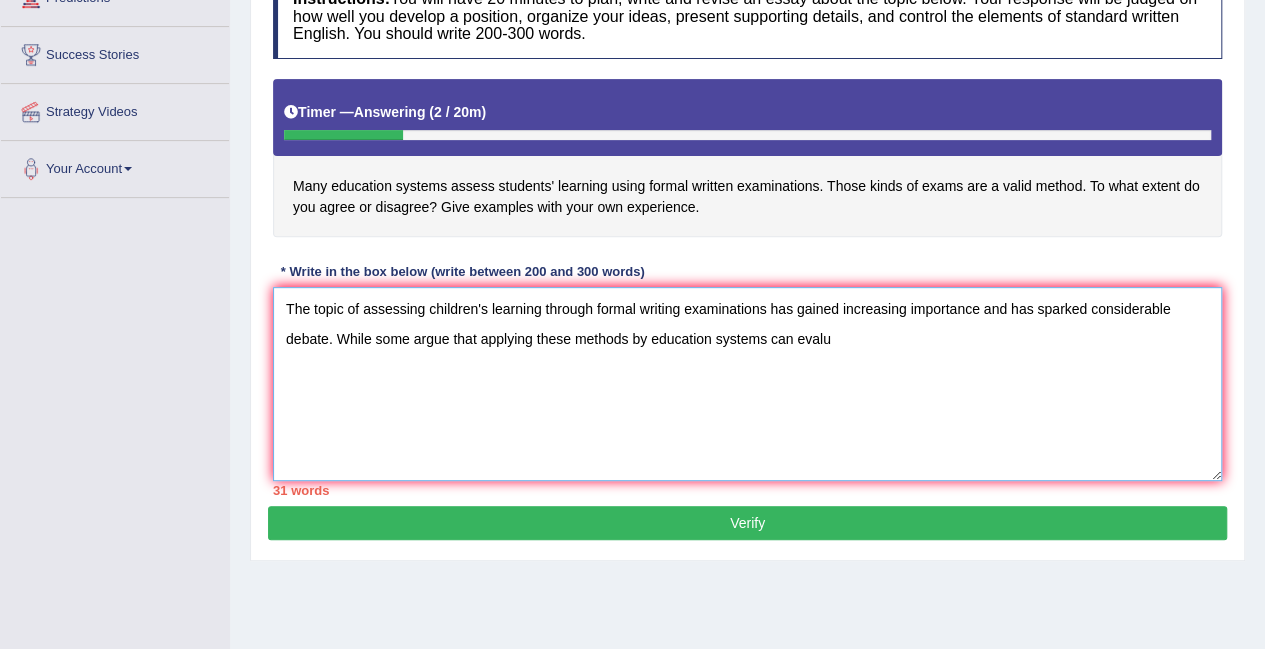 drag, startPoint x: 848, startPoint y: 337, endPoint x: 771, endPoint y: 329, distance: 77.41447 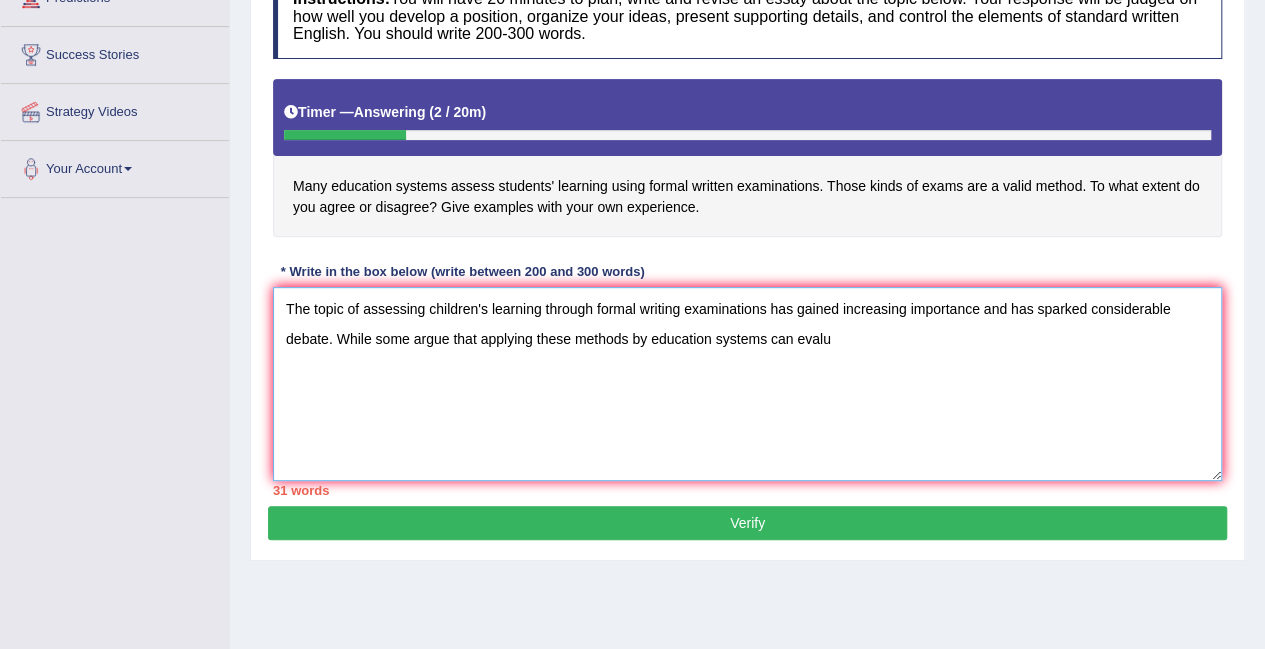 click on "The topic of assessing children's learning through formal writing examinations has gained increasing importance and has sparked considerable debate. While some argue that applying these methods by education systems can evalu" at bounding box center (747, 384) 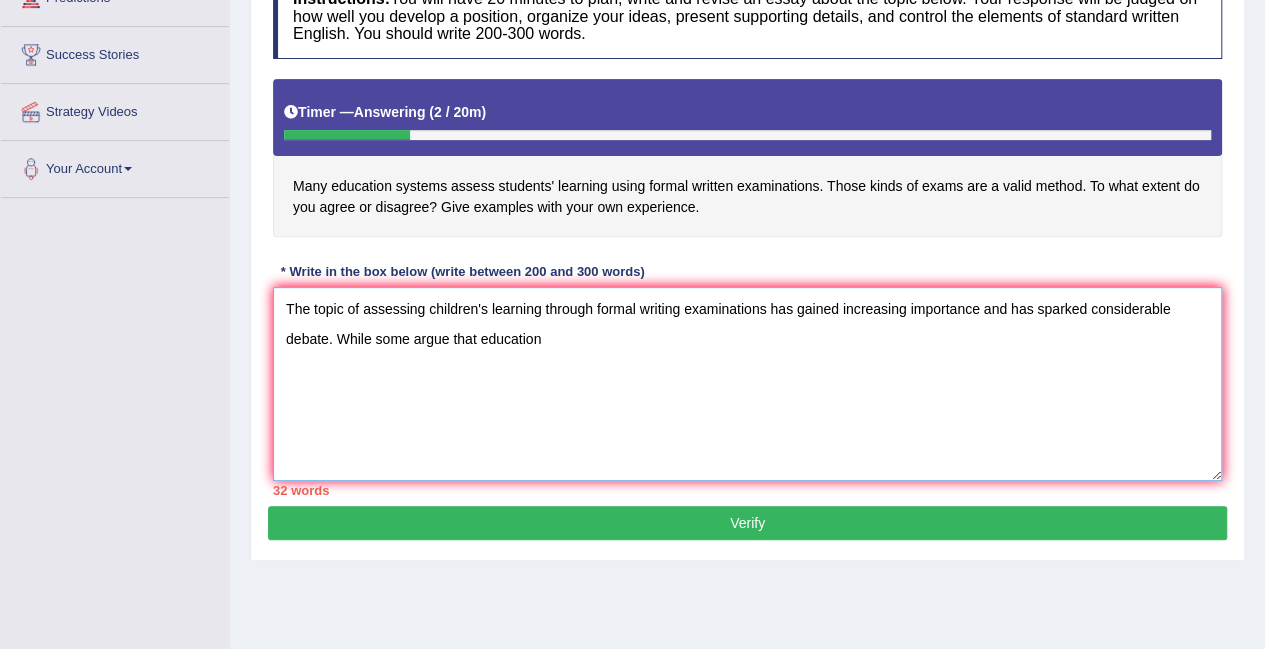 drag, startPoint x: 649, startPoint y: 338, endPoint x: 678, endPoint y: 335, distance: 29.15476 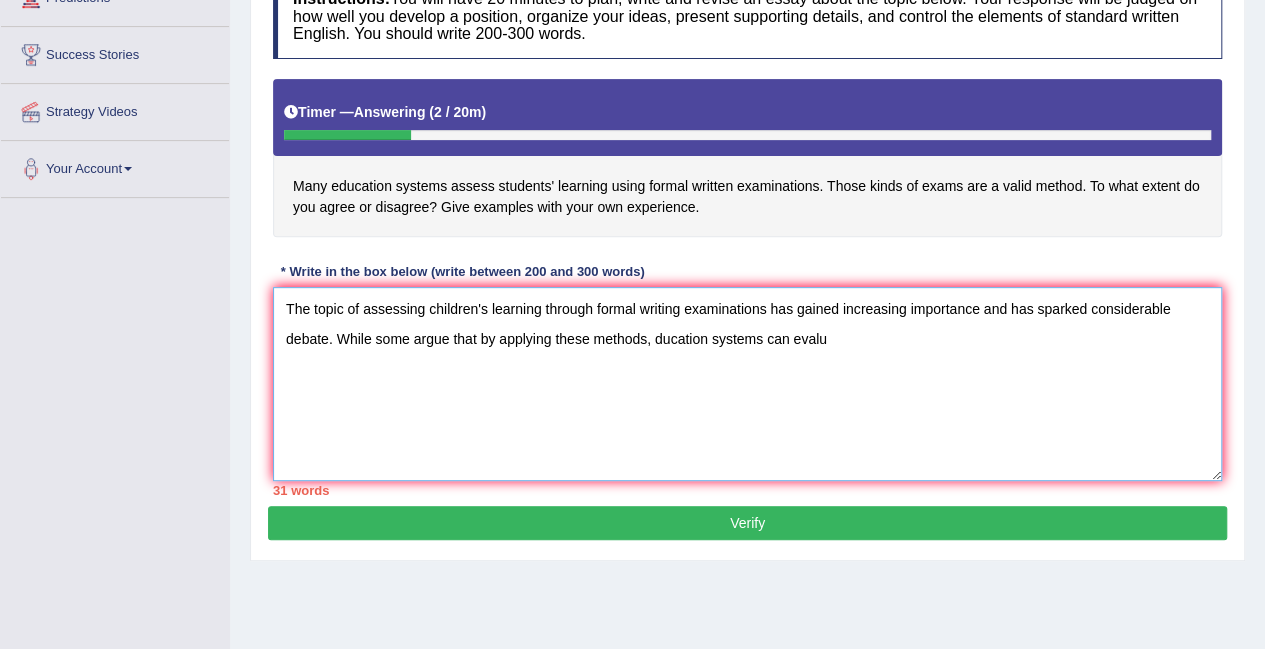 click on "The topic of assessing children's learning through formal writing examinations has gained increasing importance and has sparked considerable debate. While some argue that by applying these methods, ducation systems can evalu" at bounding box center (747, 384) 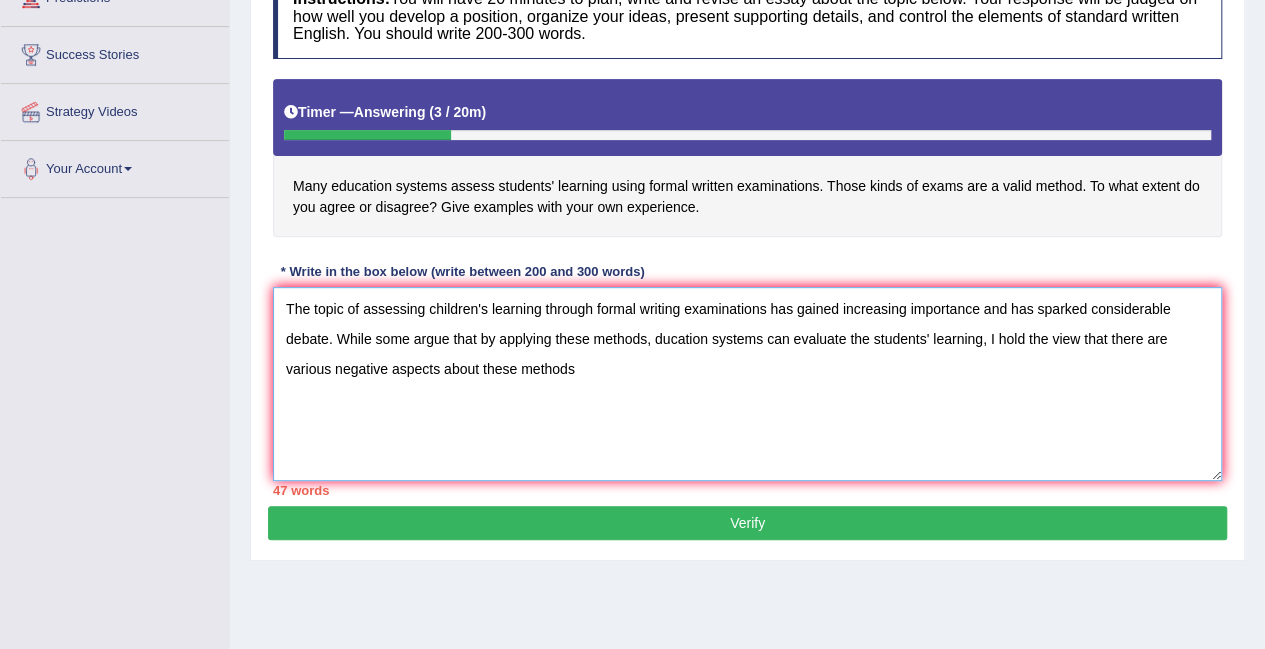drag, startPoint x: 1108, startPoint y: 336, endPoint x: 331, endPoint y: 369, distance: 777.70044 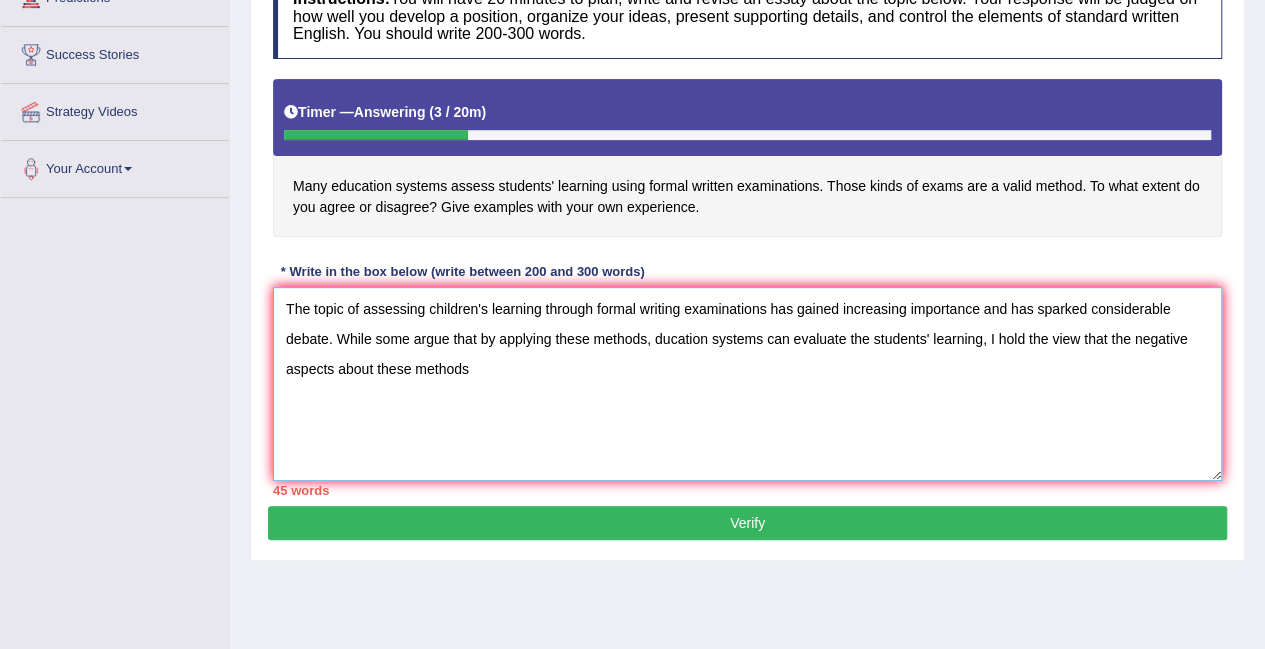 click on "The topic of assessing children's learning through formal writing examinations has gained increasing importance and has sparked considerable debate. While some argue that by applying these methods, ducation systems can evaluate the students' learning, I hold the view that the negative aspects about these methods" at bounding box center (747, 384) 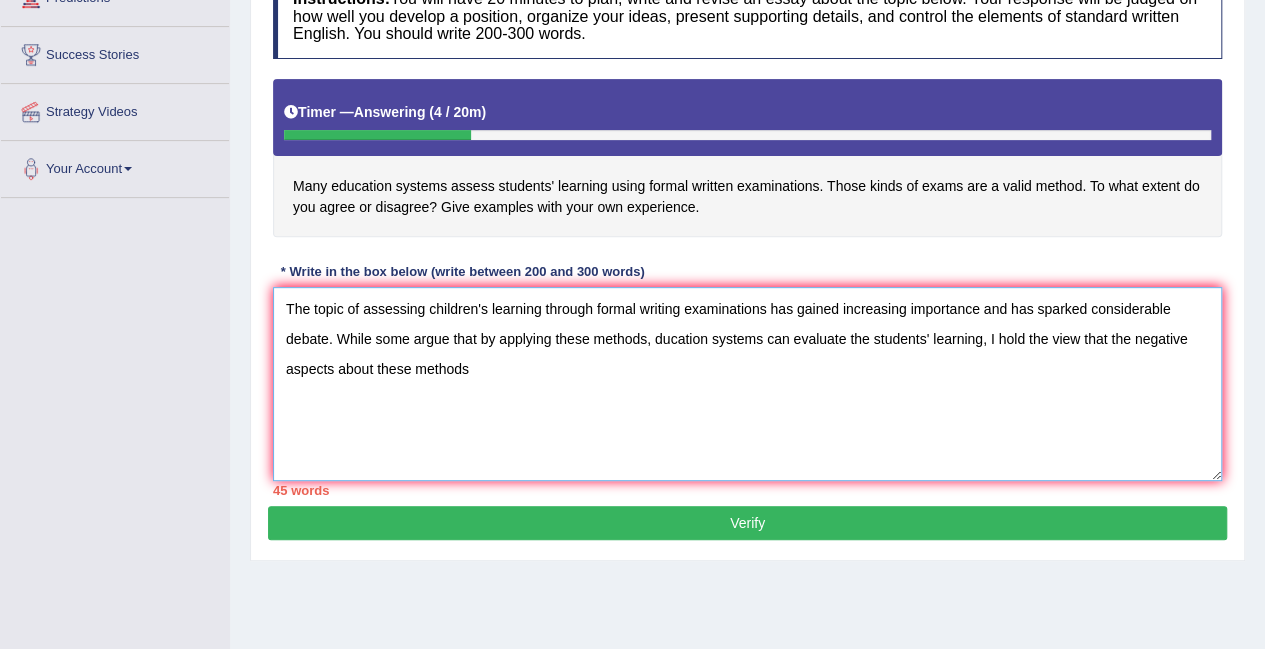 drag, startPoint x: 338, startPoint y: 364, endPoint x: 374, endPoint y: 367, distance: 36.124783 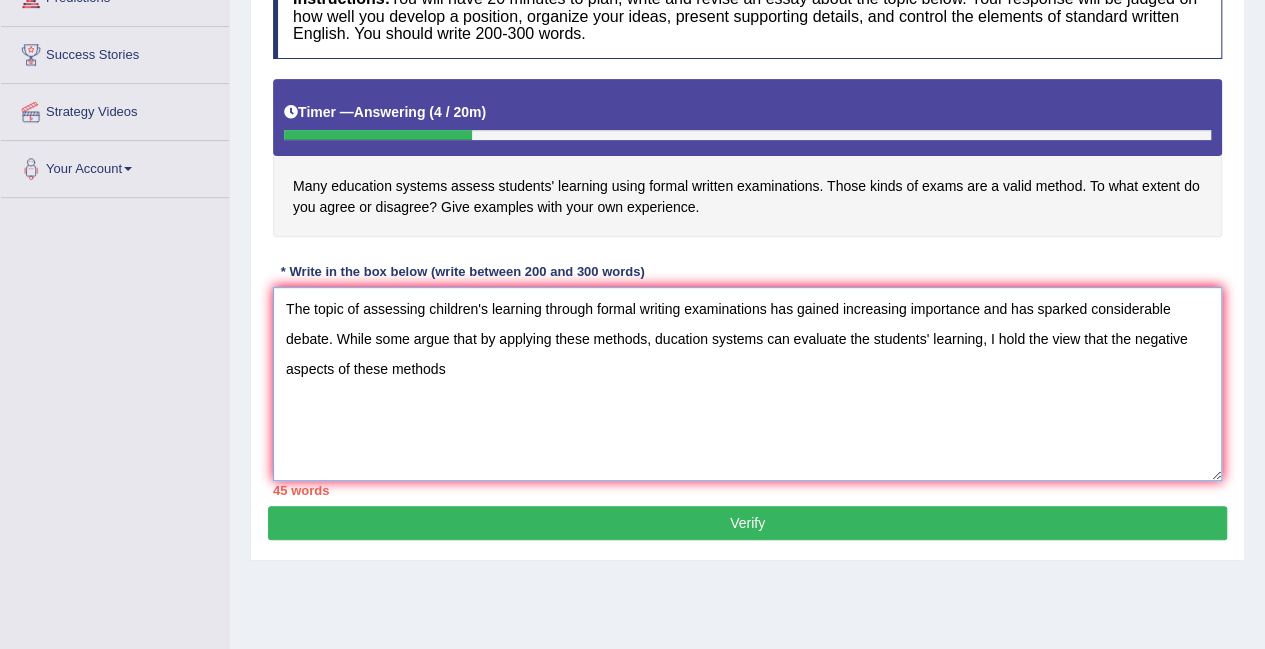 click on "The topic of assessing children's learning through formal writing examinations has gained increasing importance and has sparked considerable debate. While some argue that by applying these methods, ducation systems can evaluate the students' learning, I hold the view that the negative aspects of these methods" at bounding box center [747, 384] 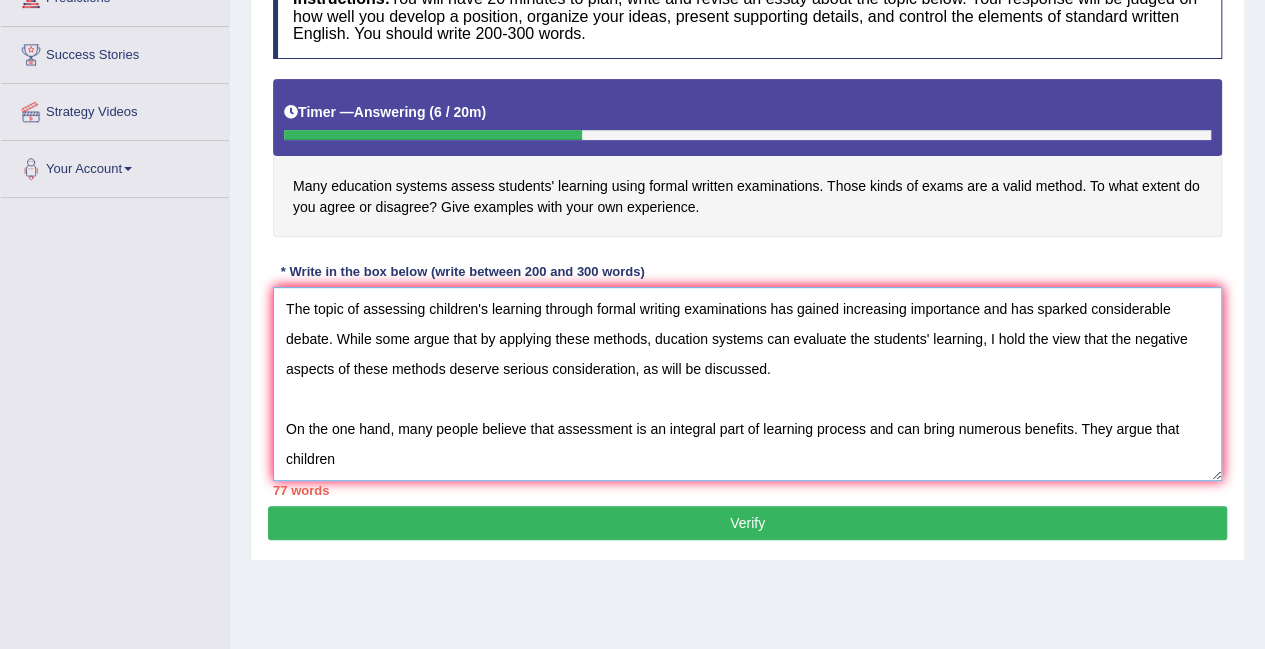 click on "The topic of assessing children's learning through formal writing examinations has gained increasing importance and has sparked considerable debate. While some argue that by applying these methods, ducation systems can evaluate the students' learning, I hold the view that the negative aspects of these methods deserve serious consideration, as will be discussed.
On the one hand, many people believe that assessment is an integral part of learning process and can bring numerous benefits. They argue that children" at bounding box center [747, 384] 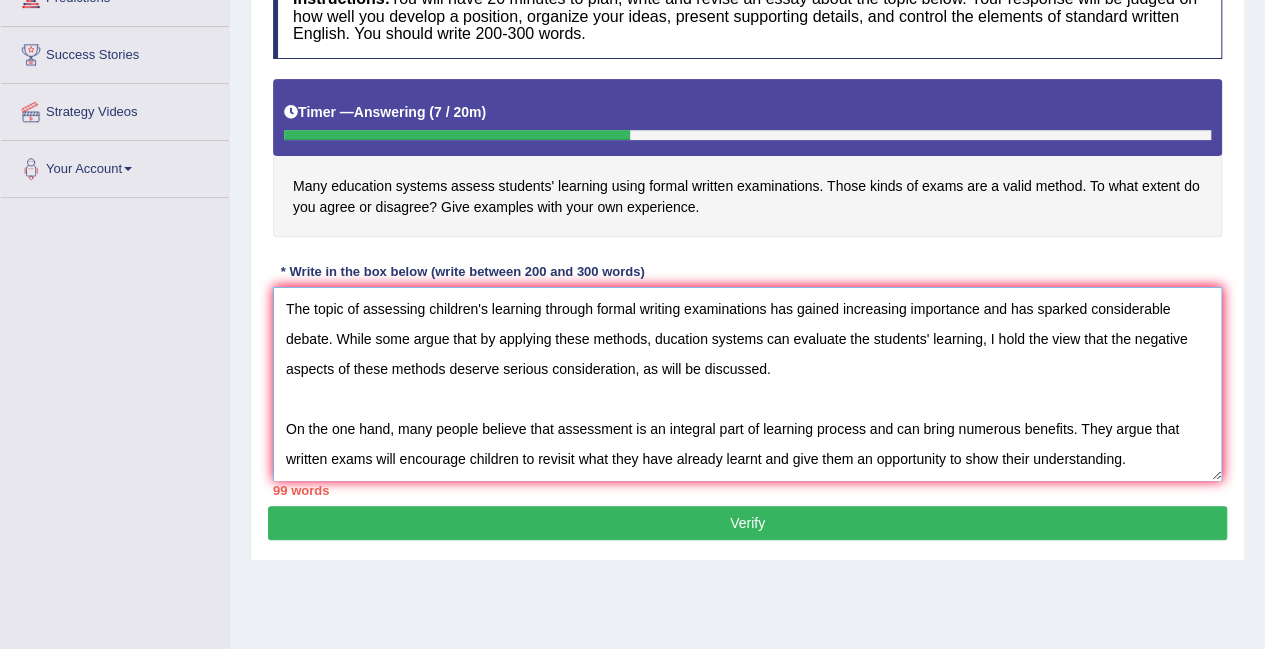 scroll, scrollTop: 17, scrollLeft: 0, axis: vertical 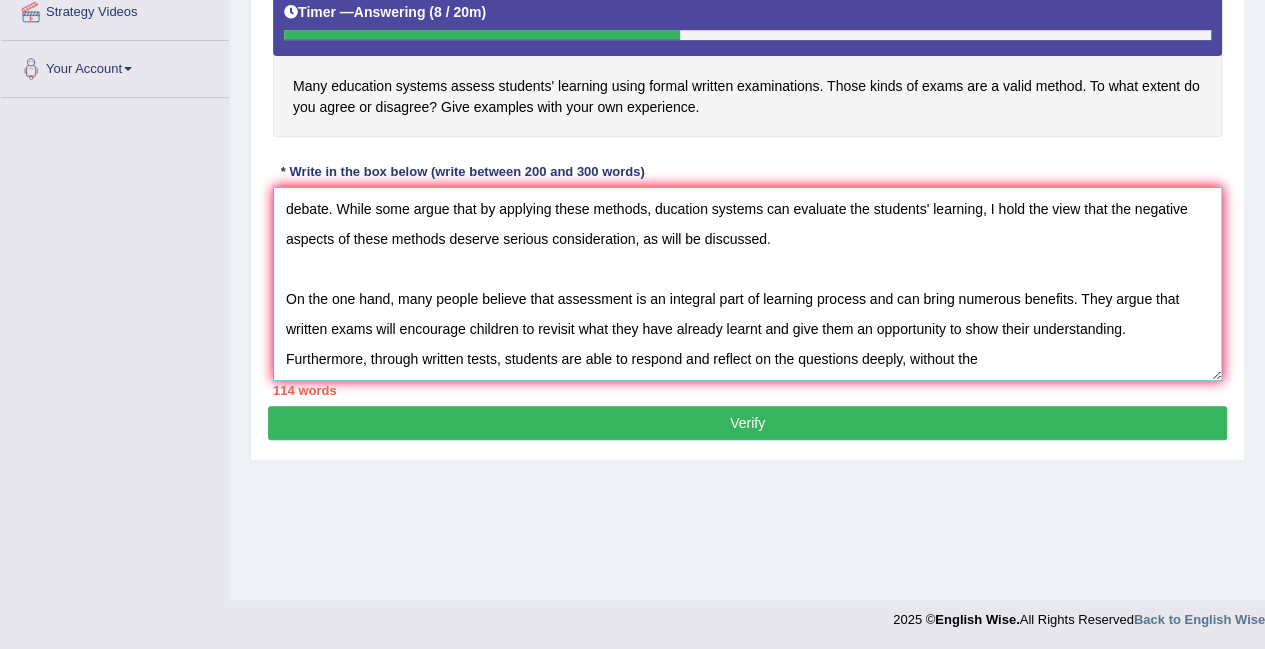 drag, startPoint x: 633, startPoint y: 367, endPoint x: 711, endPoint y: 356, distance: 78.77182 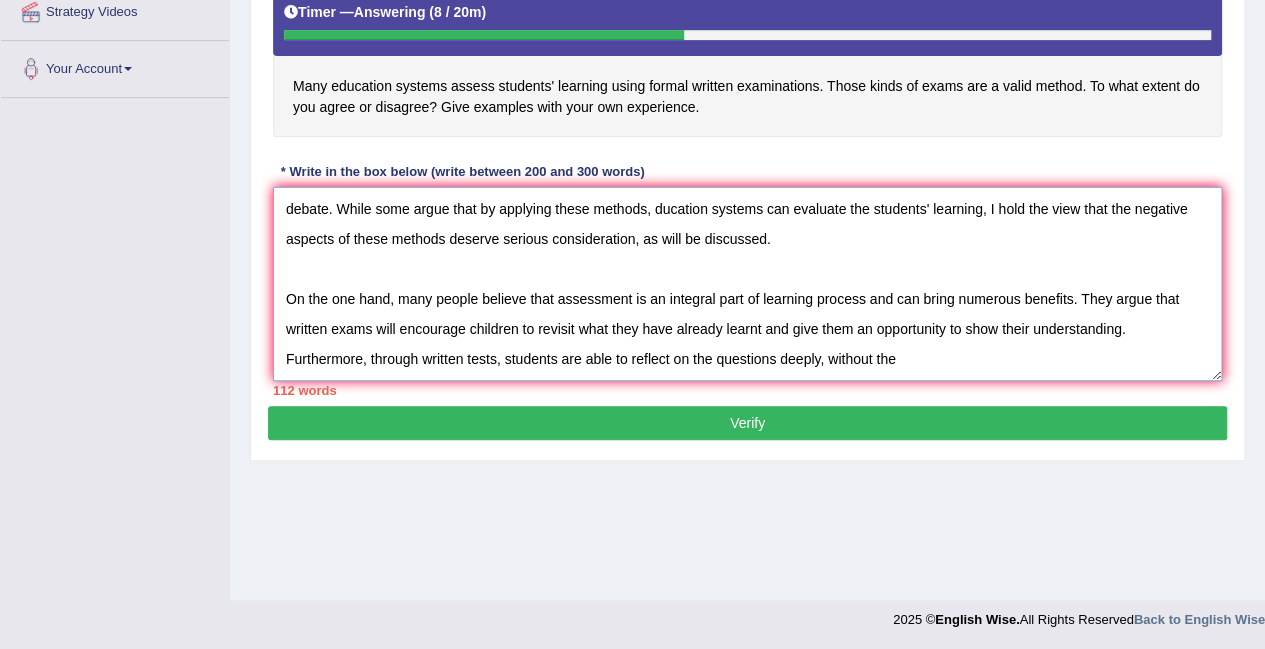 click on "The topic of assessing children's learning through formal writing examinations has gained increasing importance and has sparked considerable debate. While some argue that by applying these methods, ducation systems can evaluate the students' learning, I hold the view that the negative aspects of these methods deserve serious consideration, as will be discussed.
On the one hand, many people believe that assessment is an integral part of learning process and can bring numerous benefits. They argue that written exams will encourage children to revisit what they have already learnt and give them an opportunity to show their understanding. Furthermore, through written tests, students are able to reflect on the questions deeply, without the" at bounding box center [747, 284] 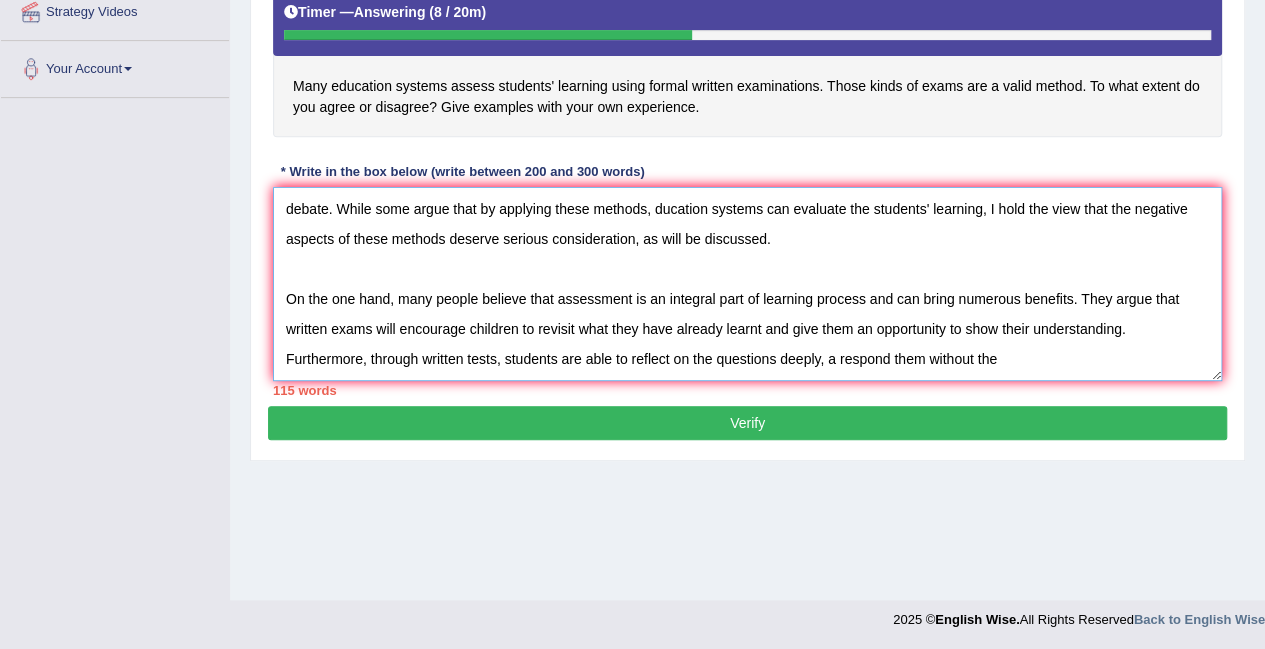 drag, startPoint x: 1005, startPoint y: 355, endPoint x: 978, endPoint y: 350, distance: 27.45906 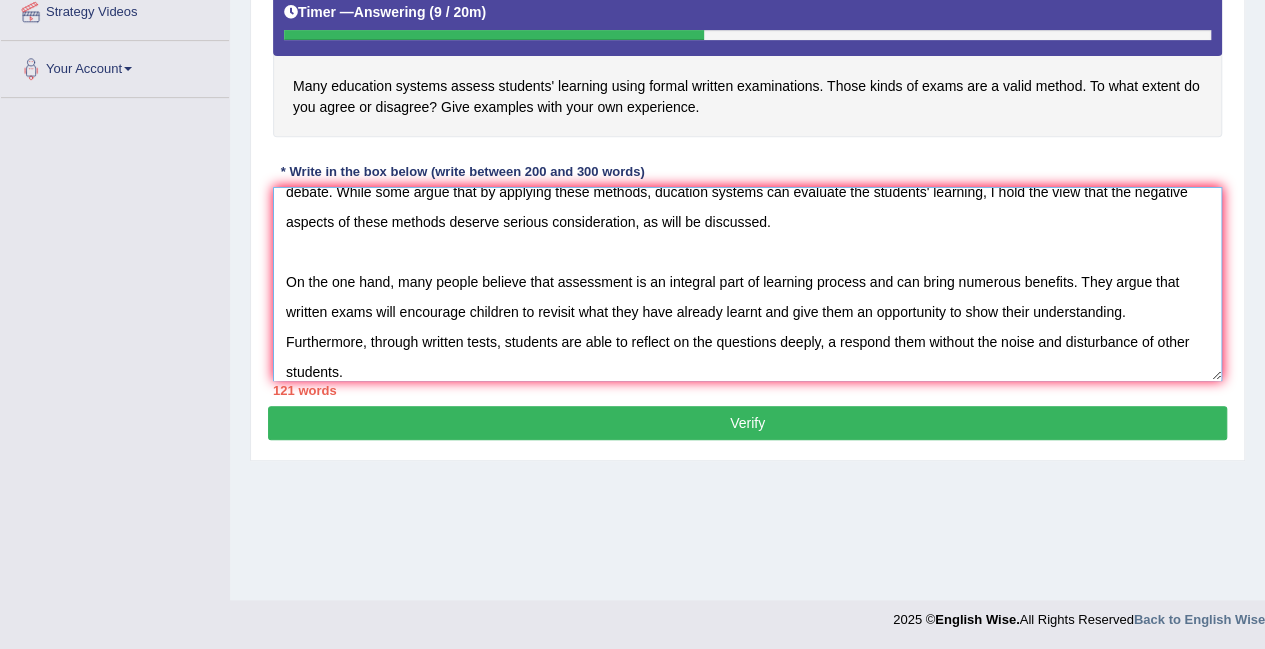 scroll, scrollTop: 107, scrollLeft: 0, axis: vertical 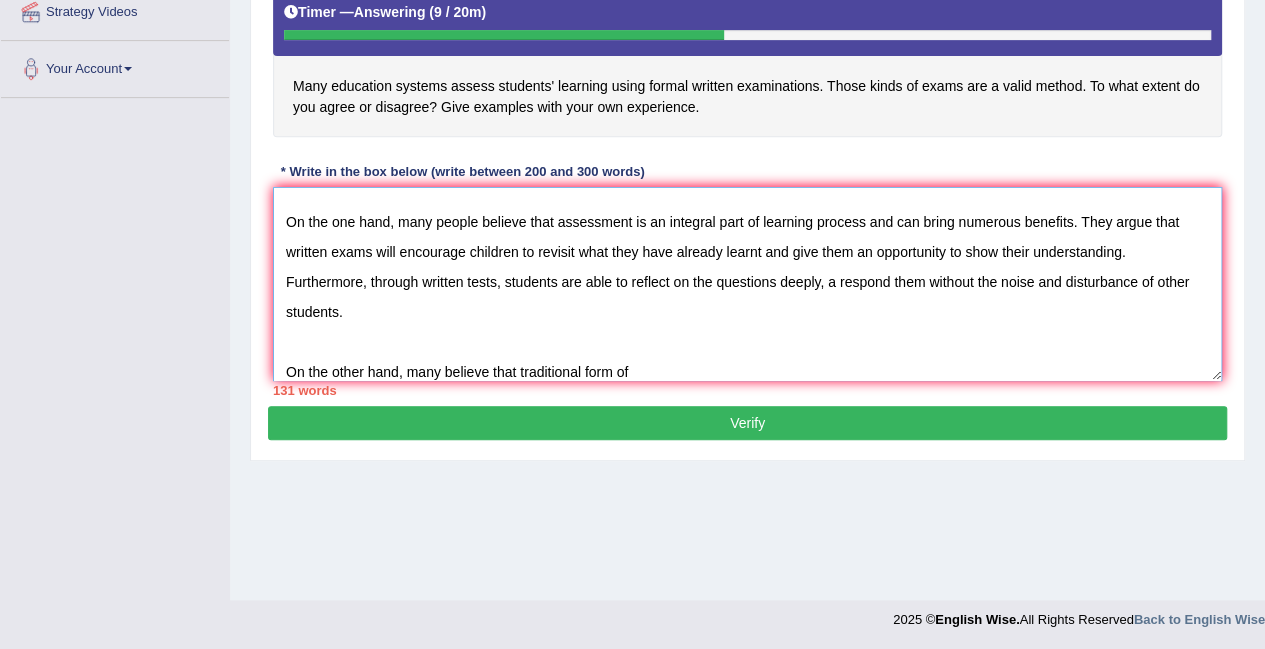 click on "The topic of assessing children's learning through formal writing examinations has gained increasing importance and has sparked considerable debate. While some argue that by applying these methods, ducation systems can evaluate the students' learning, I hold the view that the negative aspects of these methods deserve serious consideration, as will be discussed.
On the one hand, many people believe that assessment is an integral part of learning process and can bring numerous benefits. They argue that written exams will encourage children to revisit what they have already learnt and give them an opportunity to show their understanding. Furthermore, through written tests, students are able to reflect on the questions deeply, a respond them without the noise and disturbance of other students.
On the other hand, many believe that traditional form of" at bounding box center (747, 284) 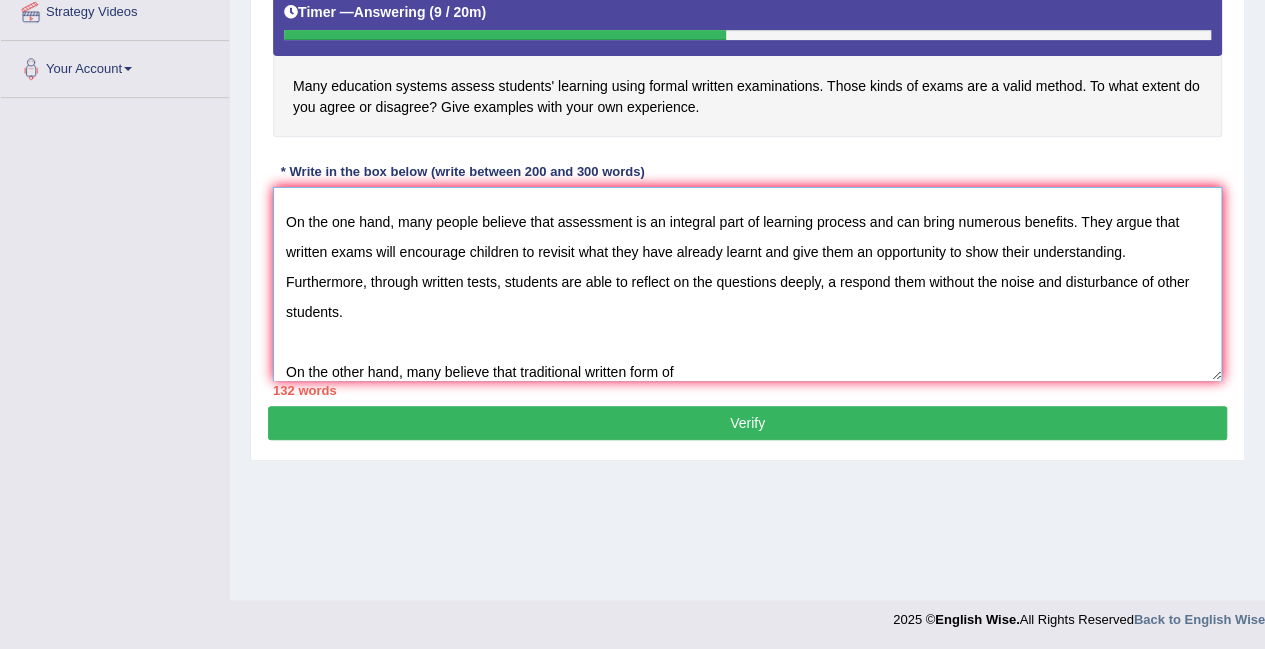 click on "The topic of assessing children's learning through formal writing examinations has gained increasing importance and has sparked considerable debate. While some argue that by applying these methods, ducation systems can evaluate the students' learning, I hold the view that the negative aspects of these methods deserve serious consideration, as will be discussed.
On the one hand, many people believe that assessment is an integral part of learning process and can bring numerous benefits. They argue that written exams will encourage children to revisit what they have already learnt and give them an opportunity to show their understanding. Furthermore, through written tests, students are able to reflect on the questions deeply, a respond them without the noise and disturbance of other students.
On the other hand, many believe that traditional written form of" at bounding box center (747, 284) 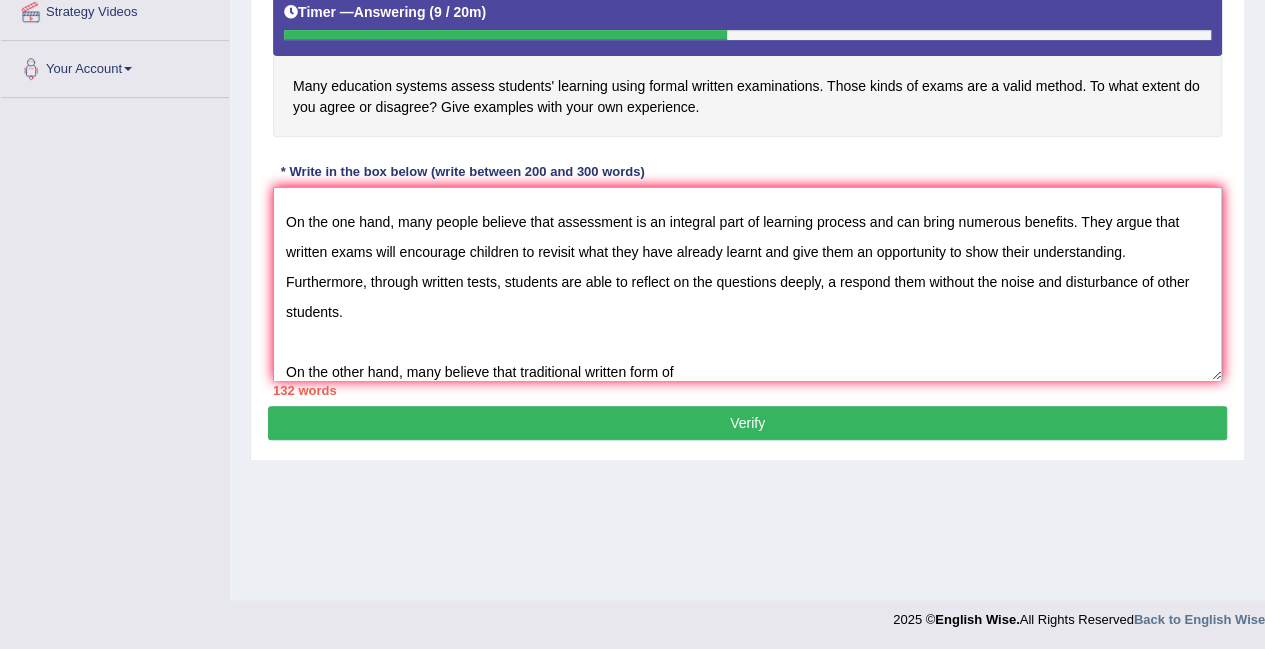 click on "The topic of assessing children's learning through formal writing examinations has gained increasing importance and has sparked considerable debate. While some argue that by applying these methods, ducation systems can evaluate the students' learning, I hold the view that the negative aspects of these methods deserve serious consideration, as will be discussed.
On the one hand, many people believe that assessment is an integral part of learning process and can bring numerous benefits. They argue that written exams will encourage children to revisit what they have already learnt and give them an opportunity to show their understanding. Furthermore, through written tests, students are able to reflect on the questions deeply, a respond them without the noise and disturbance of other students.
On the other hand, many believe that traditional written form of" at bounding box center [747, 284] 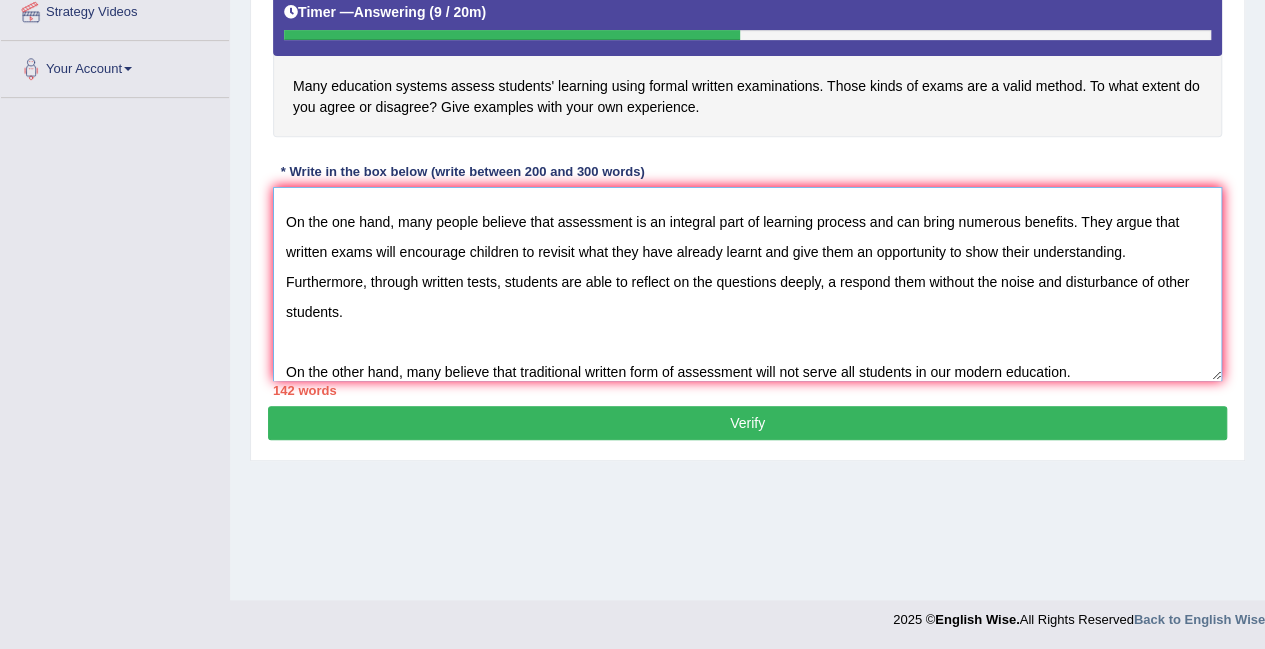 scroll, scrollTop: 120, scrollLeft: 0, axis: vertical 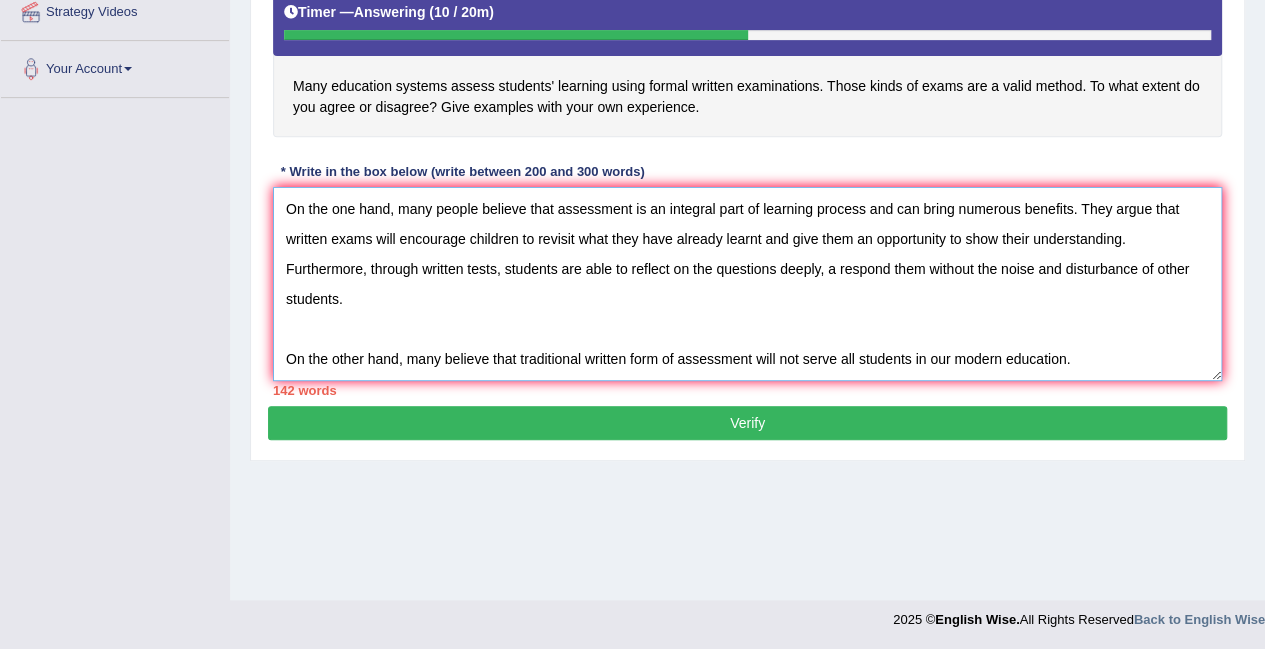 drag, startPoint x: 420, startPoint y: 362, endPoint x: 1009, endPoint y: 356, distance: 589.0306 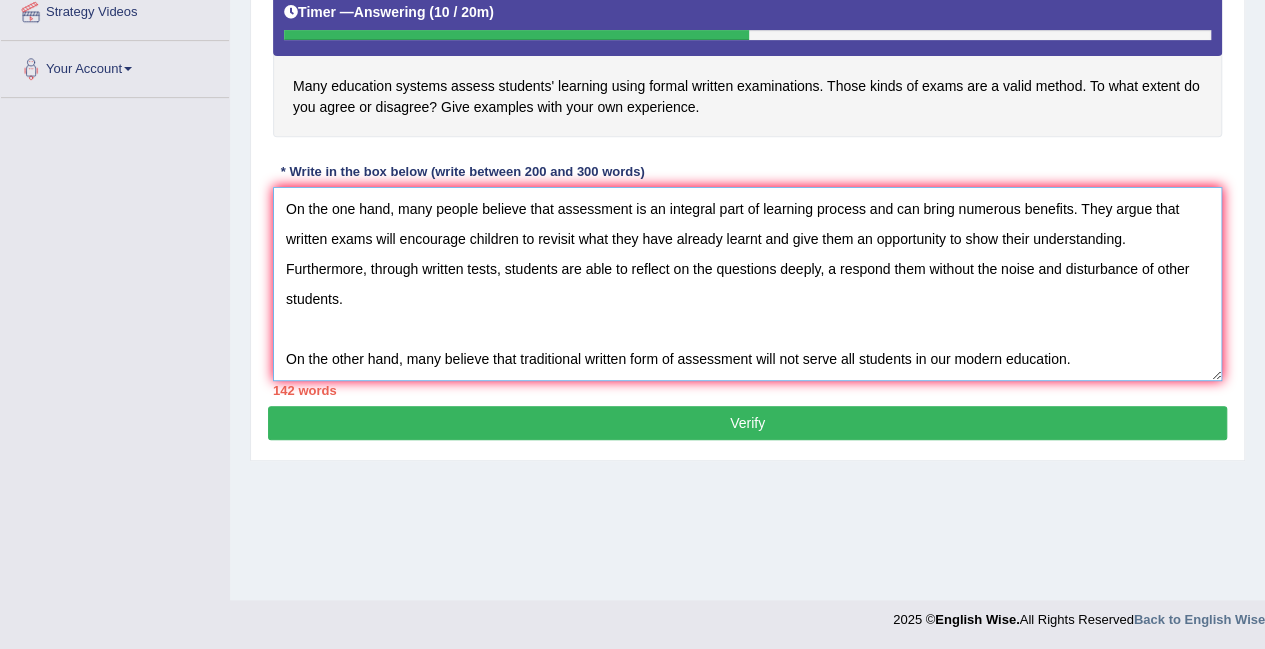 click on "The topic of assessing children's learning through formal writing examinations has gained increasing importance and has sparked considerable debate. While some argue that by applying these methods, ducation systems can evaluate the students' learning, I hold the view that the negative aspects of these methods deserve serious consideration, as will be discussed.
On the one hand, many people believe that assessment is an integral part of learning process and can bring numerous benefits. They argue that written exams will encourage children to revisit what they have already learnt and give them an opportunity to show their understanding. Furthermore, through written tests, students are able to reflect on the questions deeply, a respond them without the noise and disturbance of other students.
On the other hand, many believe that traditional written form of assessment will not serve all students in our modern education." at bounding box center [747, 284] 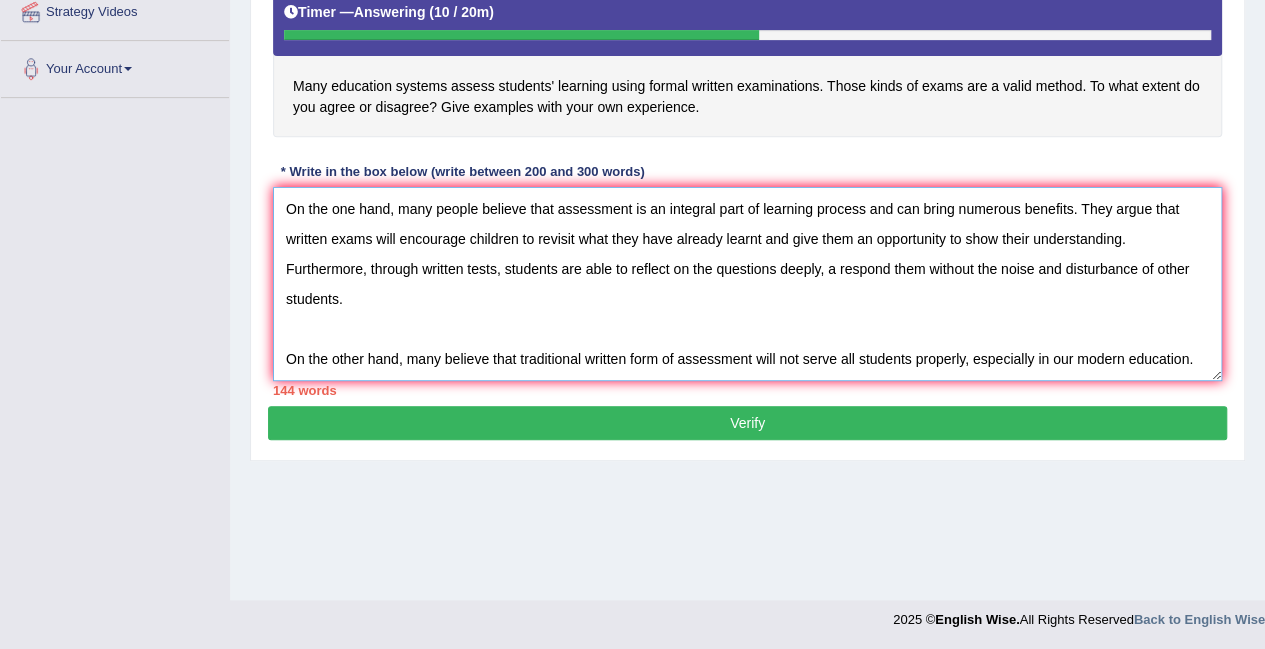 click on "The topic of assessing children's learning through formal writing examinations has gained increasing importance and has sparked considerable debate. While some argue that by applying these methods, ducation systems can evaluate the students' learning, I hold the view that the negative aspects of these methods deserve serious consideration, as will be discussed.
On the one hand, many people believe that assessment is an integral part of learning process and can bring numerous benefits. They argue that written exams will encourage children to revisit what they have already learnt and give them an opportunity to show their understanding. Furthermore, through written tests, students are able to reflect on the questions deeply, a respond them without the noise and disturbance of other students.
On the other hand, many believe that traditional written form of assessment will not serve all students properly, especially in our modern education." at bounding box center [747, 284] 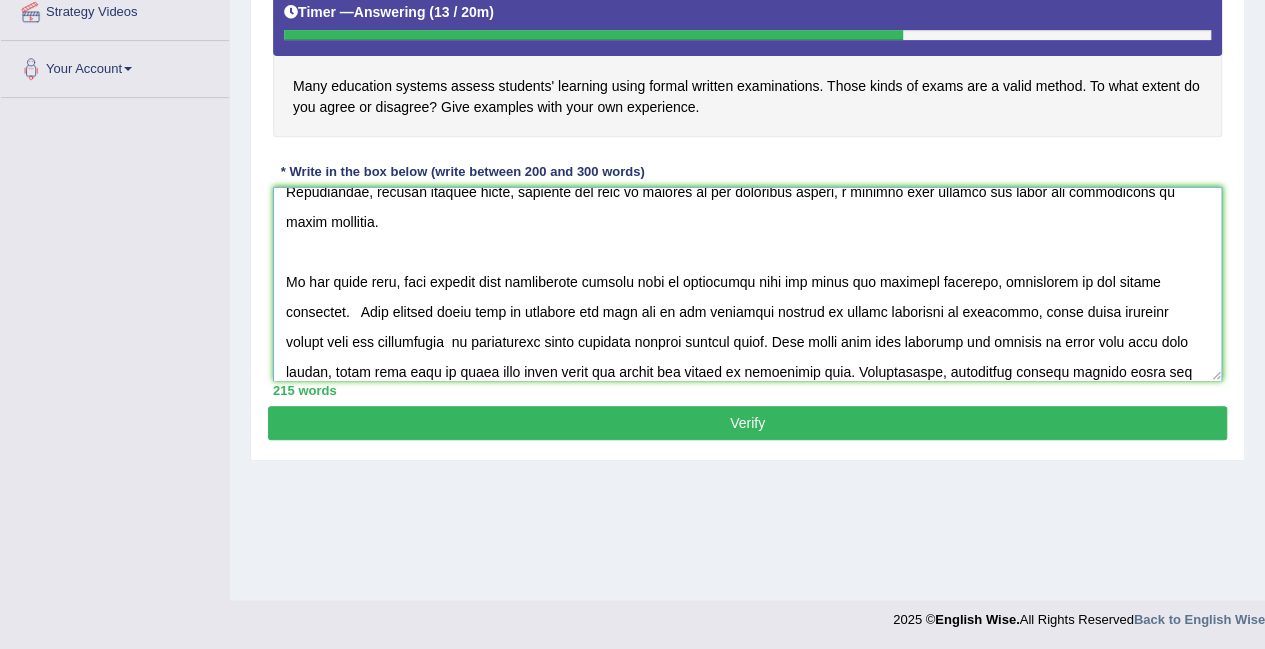 scroll, scrollTop: 227, scrollLeft: 0, axis: vertical 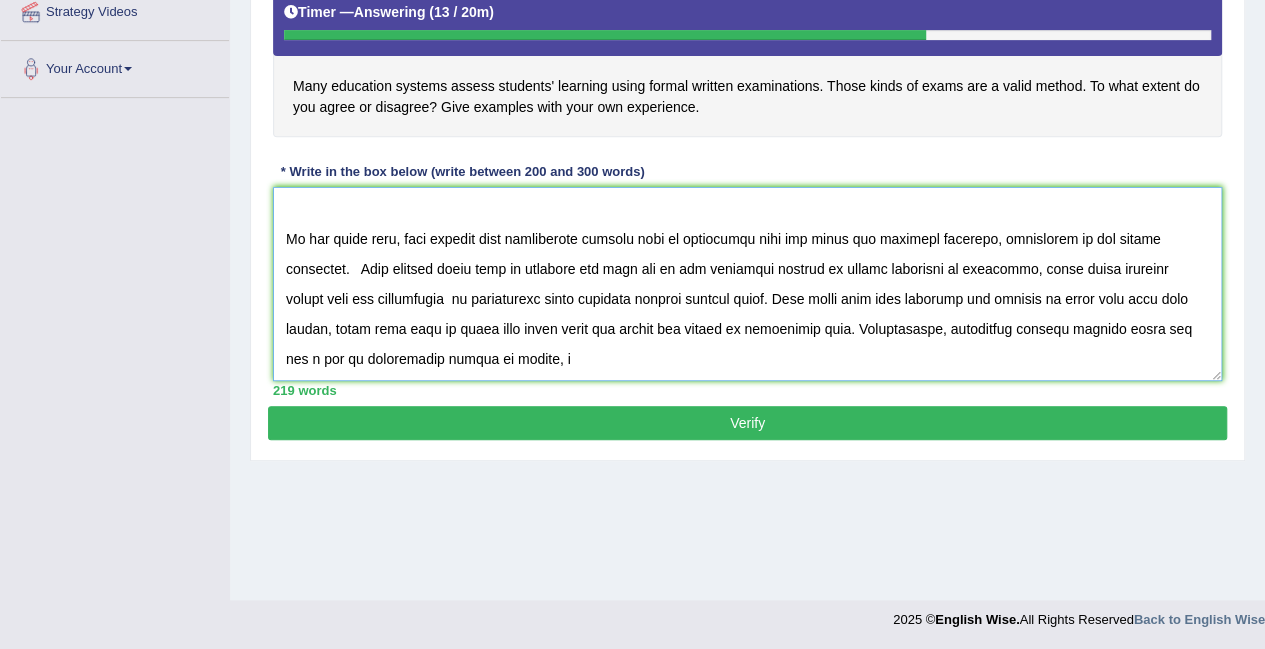 drag, startPoint x: 369, startPoint y: 368, endPoint x: 404, endPoint y: 367, distance: 35.014282 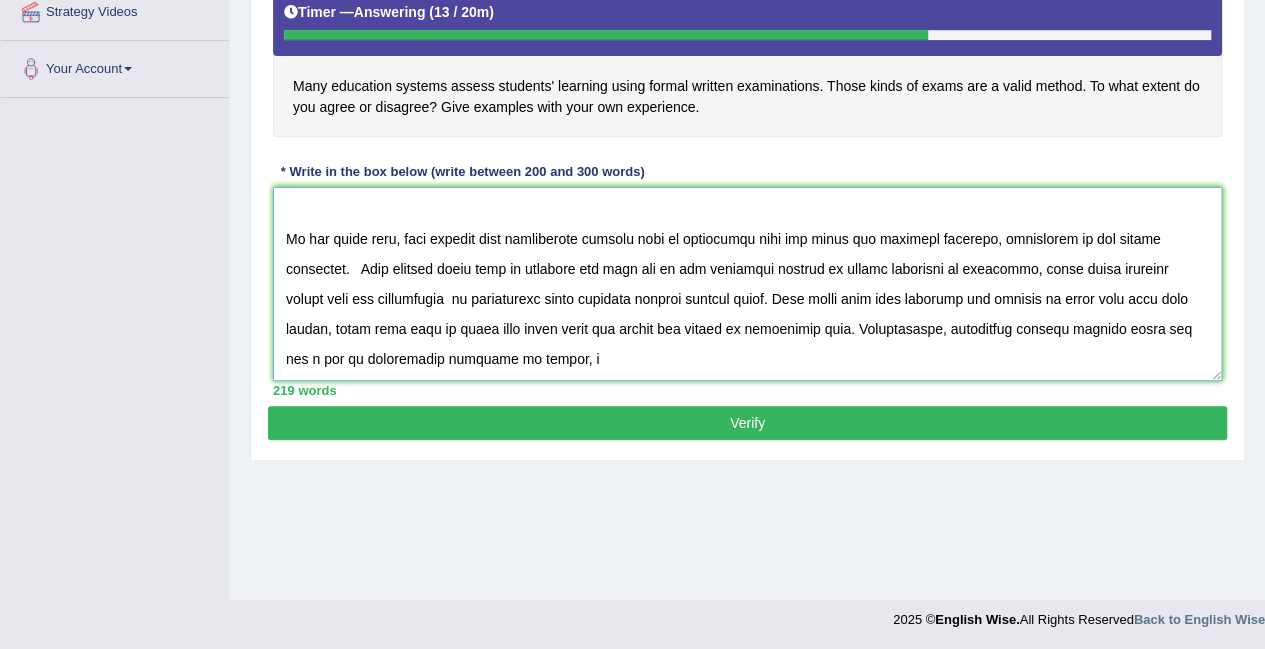 click at bounding box center (747, 284) 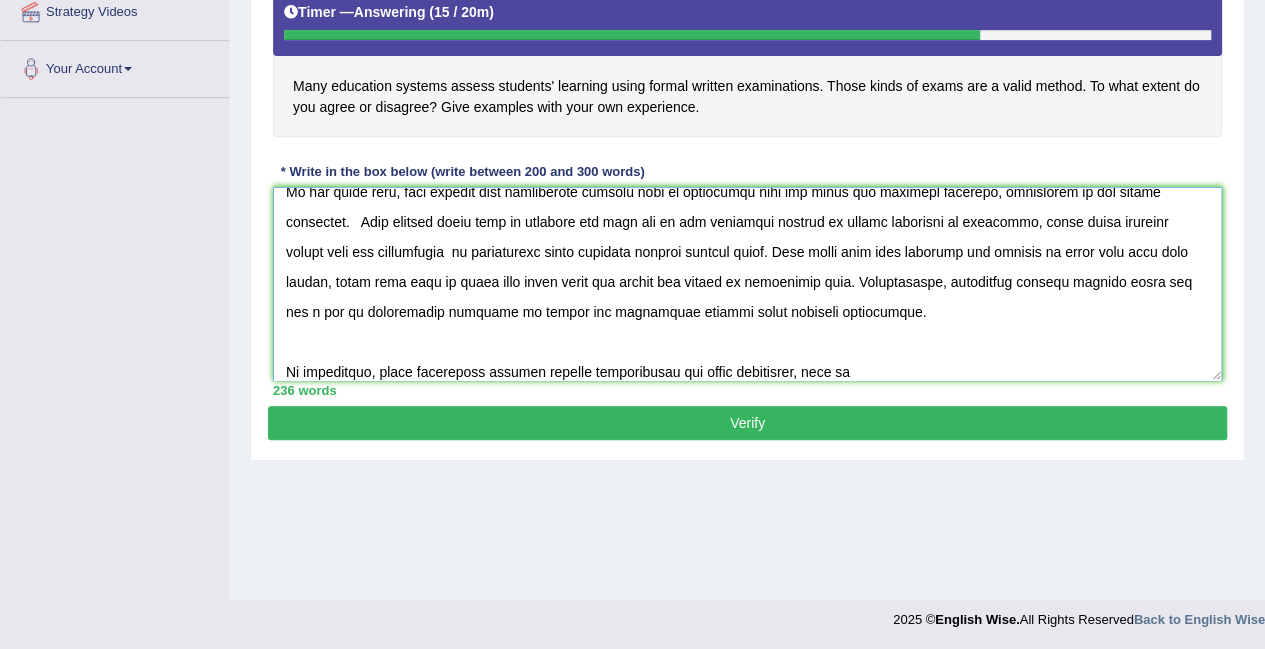 scroll, scrollTop: 0, scrollLeft: 0, axis: both 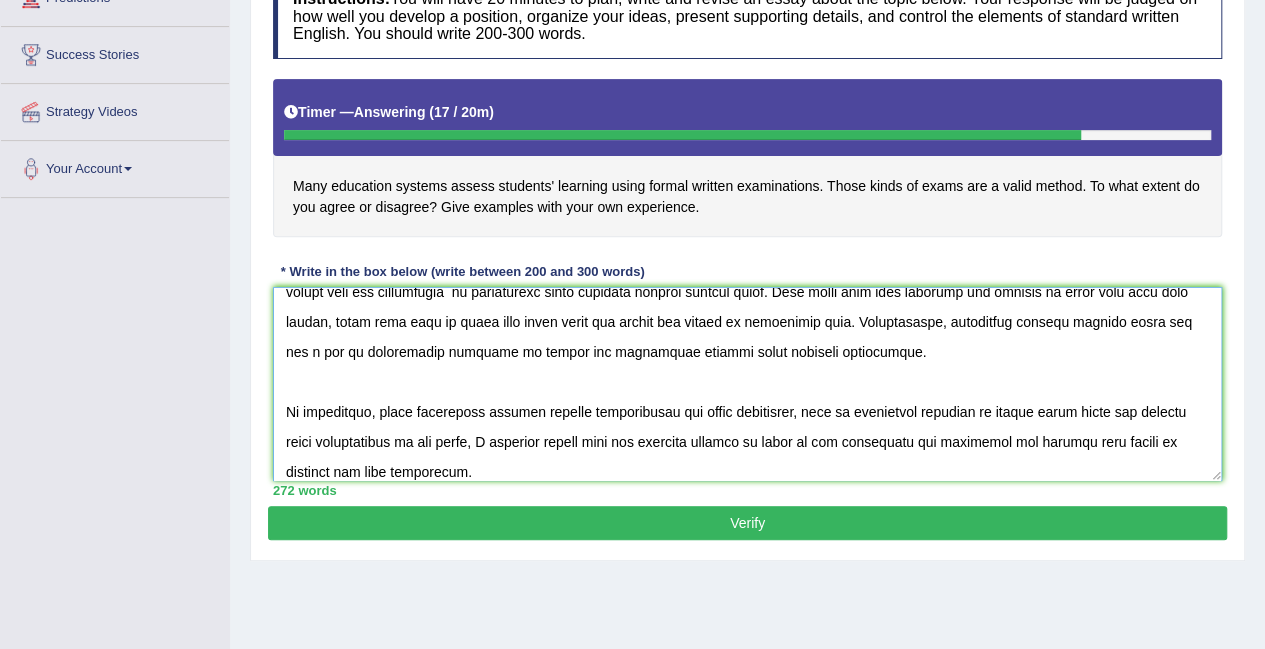 drag, startPoint x: 787, startPoint y: 411, endPoint x: 806, endPoint y: 412, distance: 19.026299 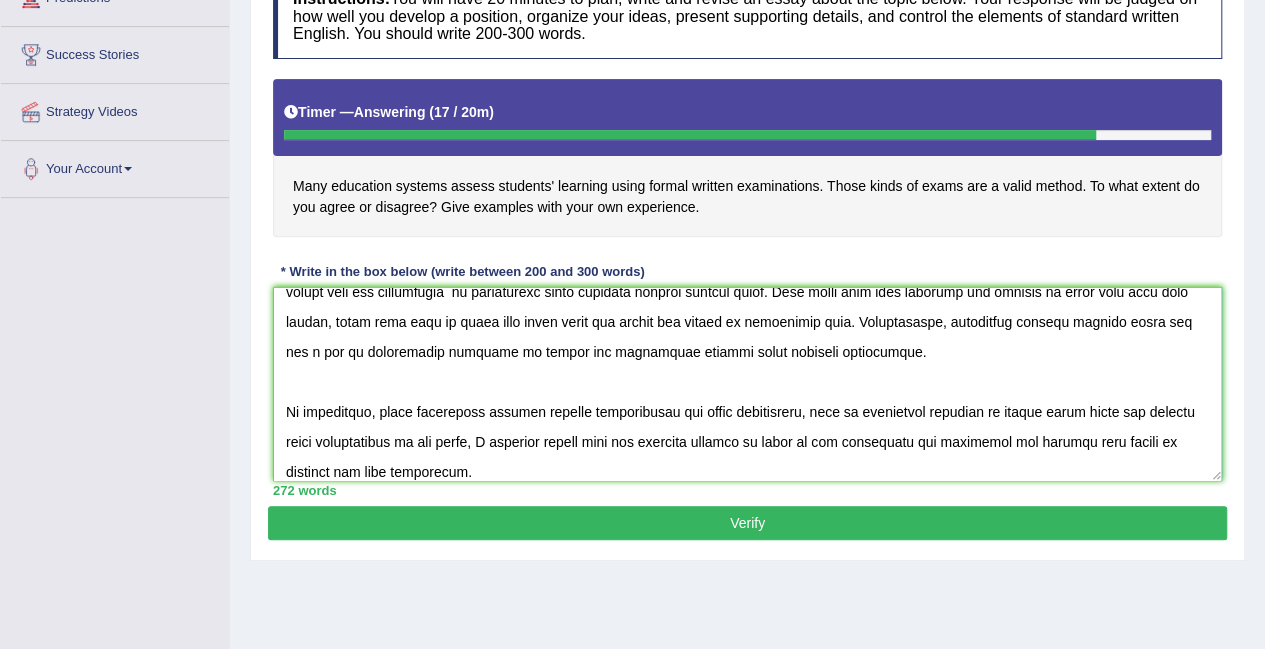 click at bounding box center [747, 384] 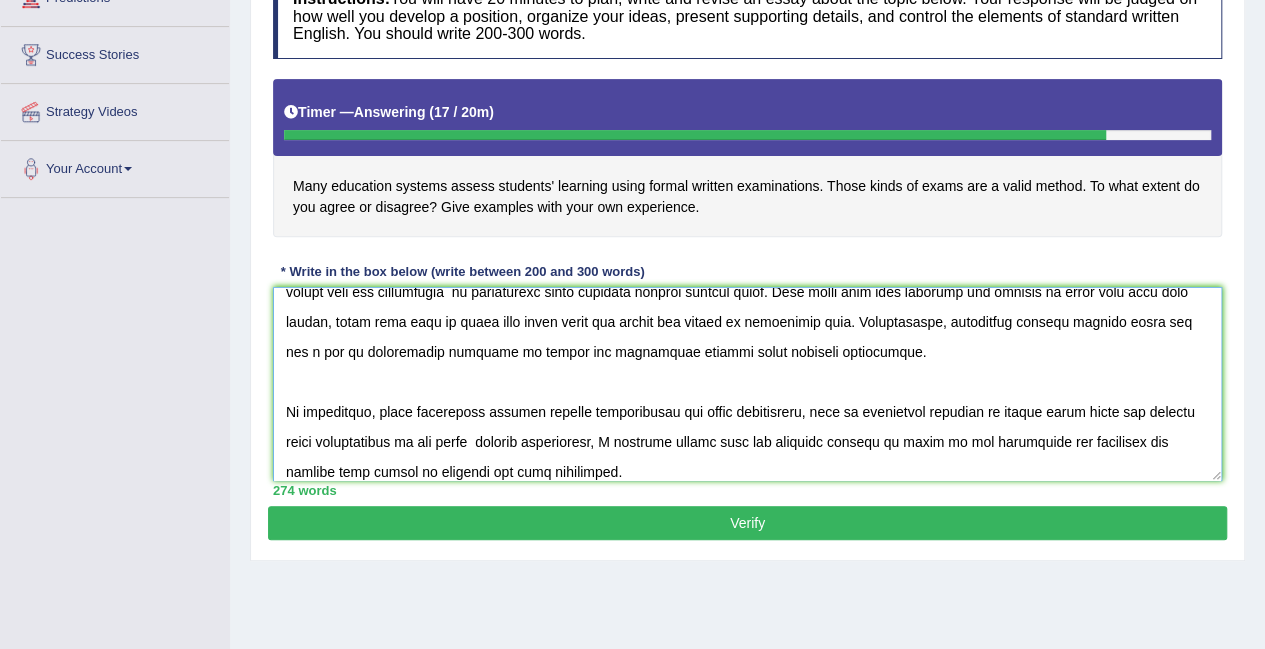 click at bounding box center (747, 384) 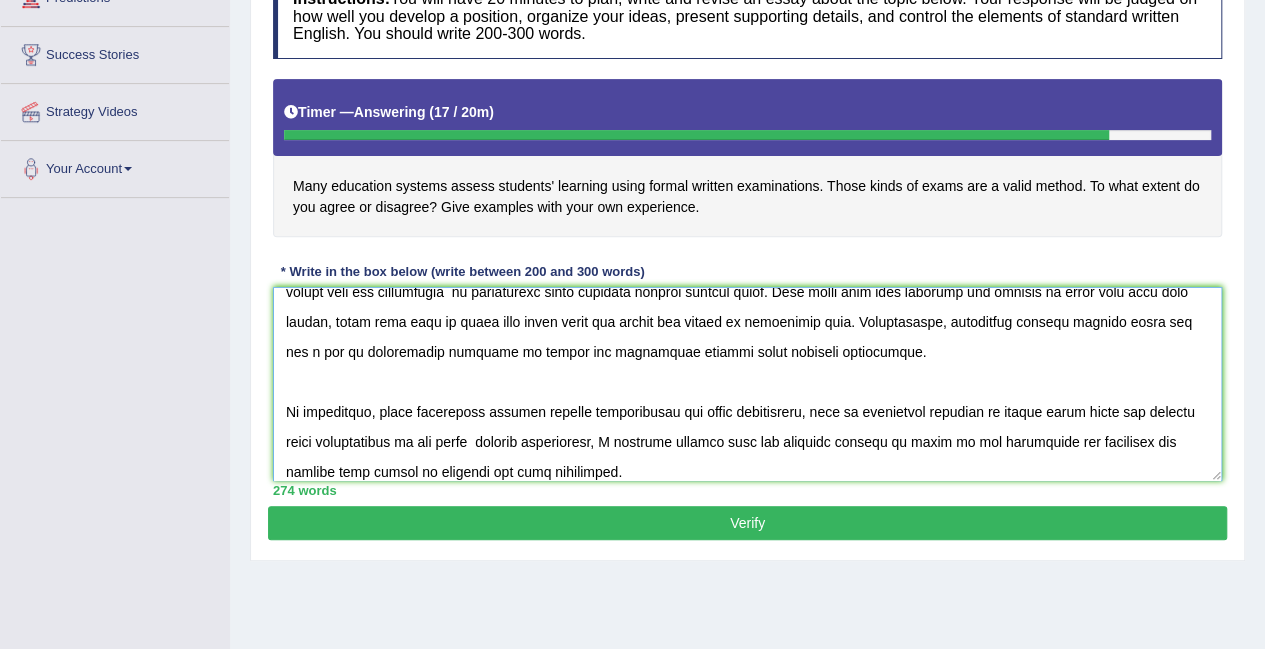 click at bounding box center [747, 384] 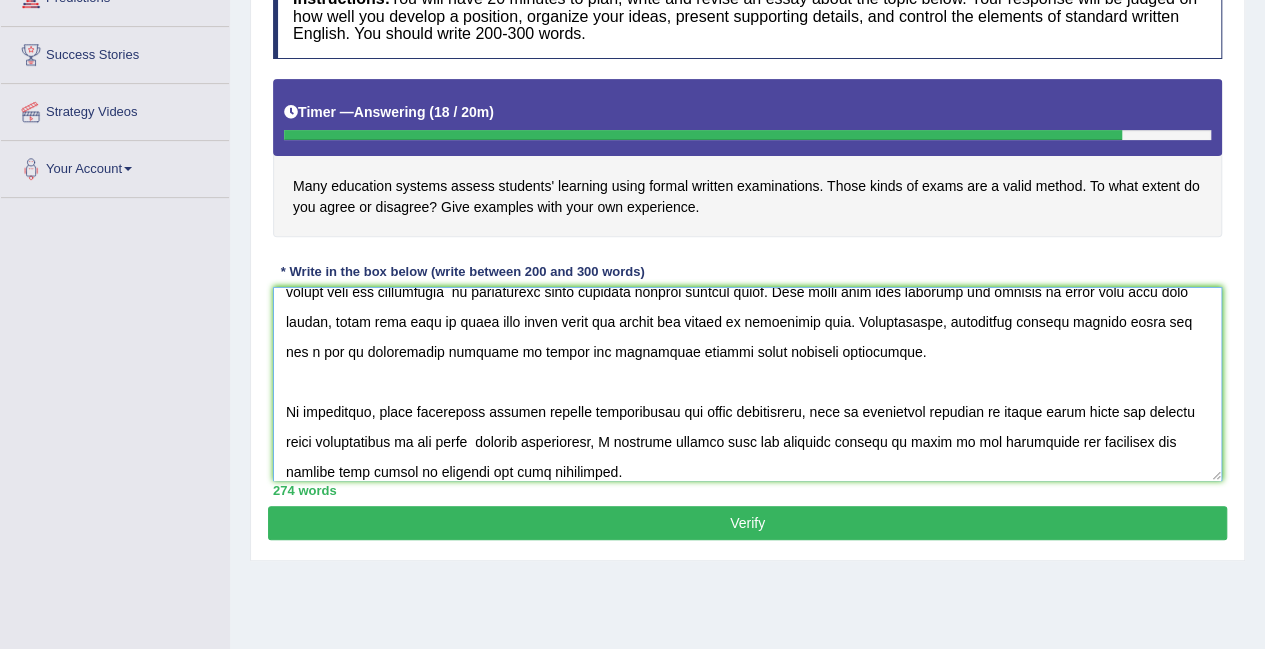 click at bounding box center (747, 384) 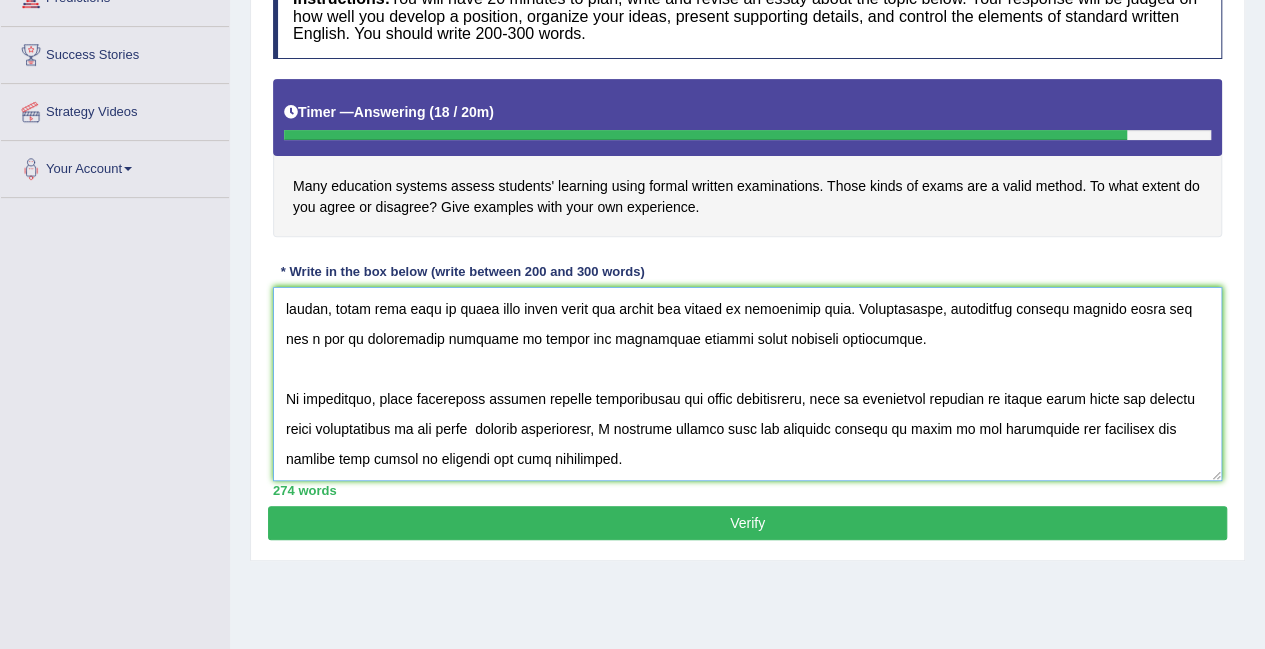 scroll, scrollTop: 260, scrollLeft: 0, axis: vertical 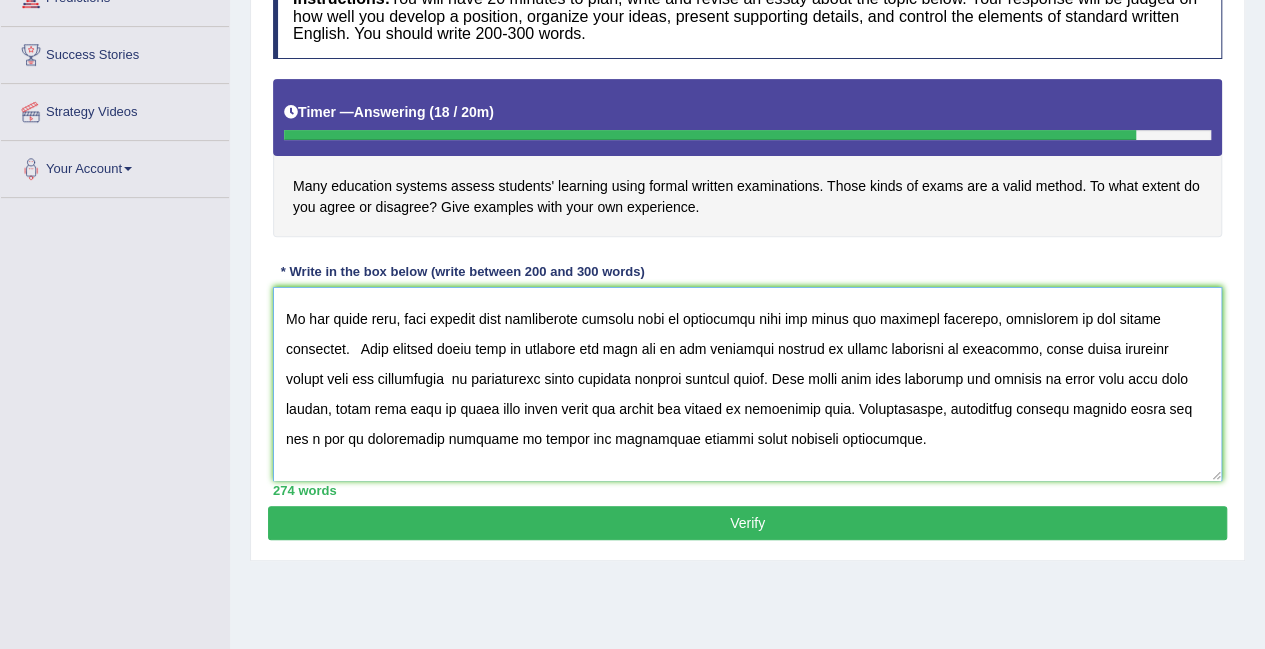 drag, startPoint x: 430, startPoint y: 322, endPoint x: 654, endPoint y: 326, distance: 224.0357 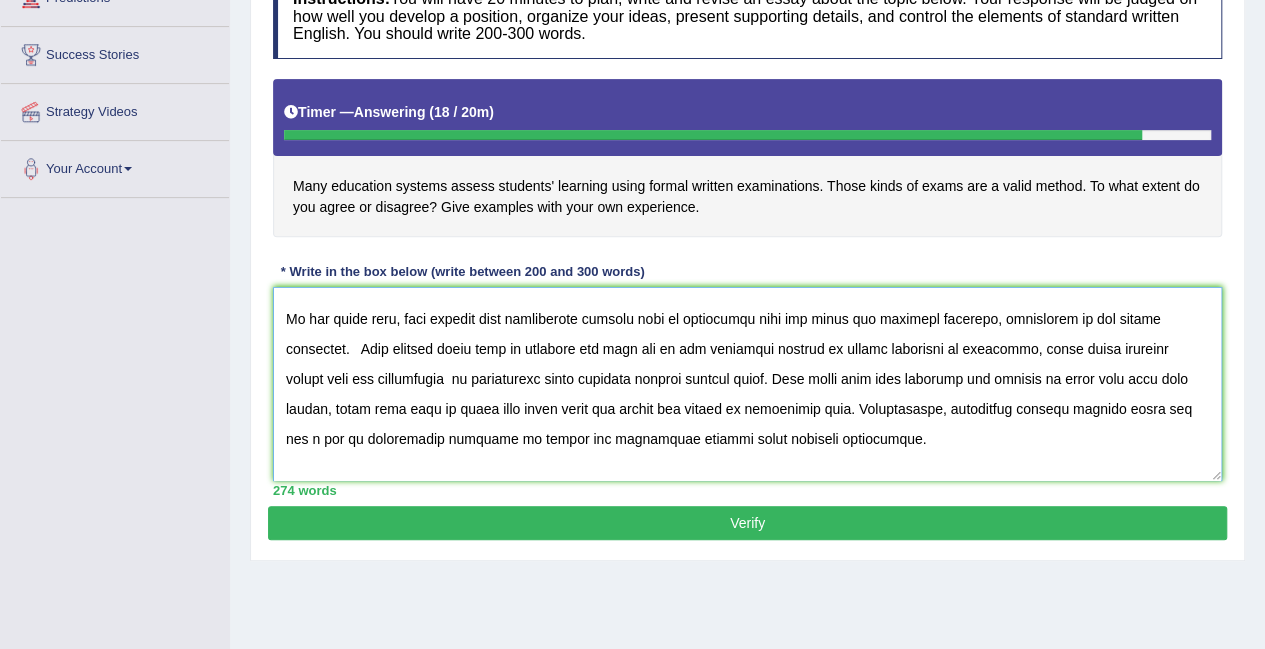 drag, startPoint x: 353, startPoint y: 348, endPoint x: 924, endPoint y: 353, distance: 571.0219 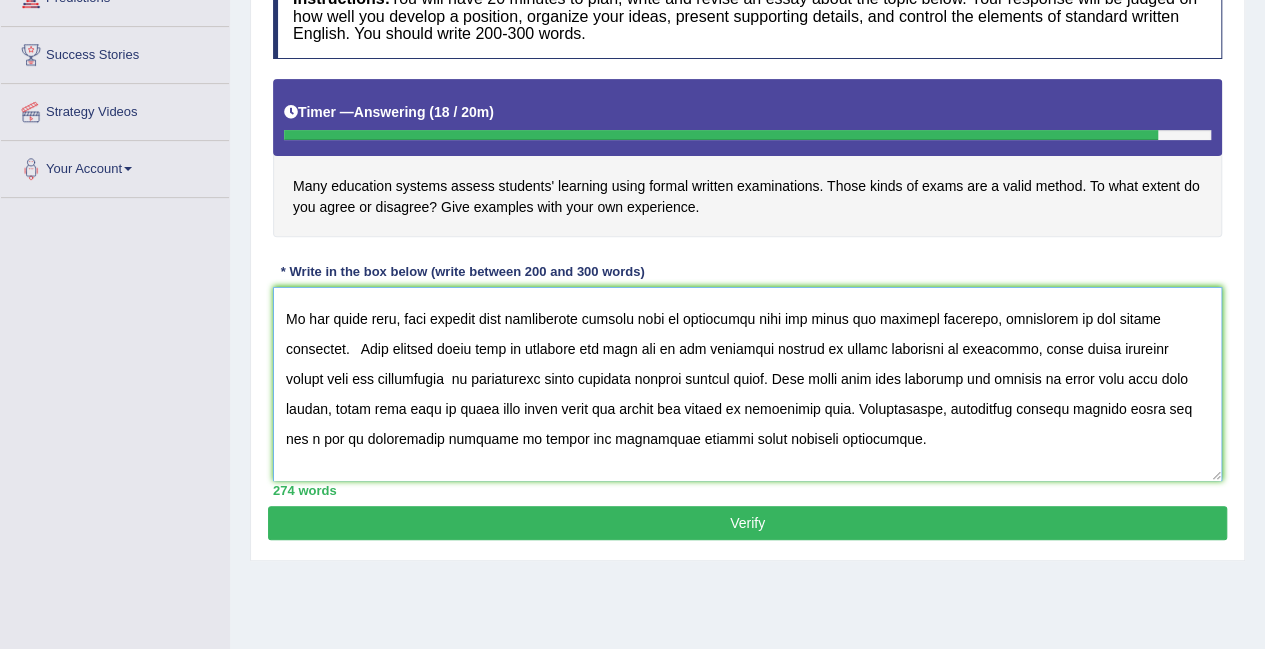 click at bounding box center (747, 384) 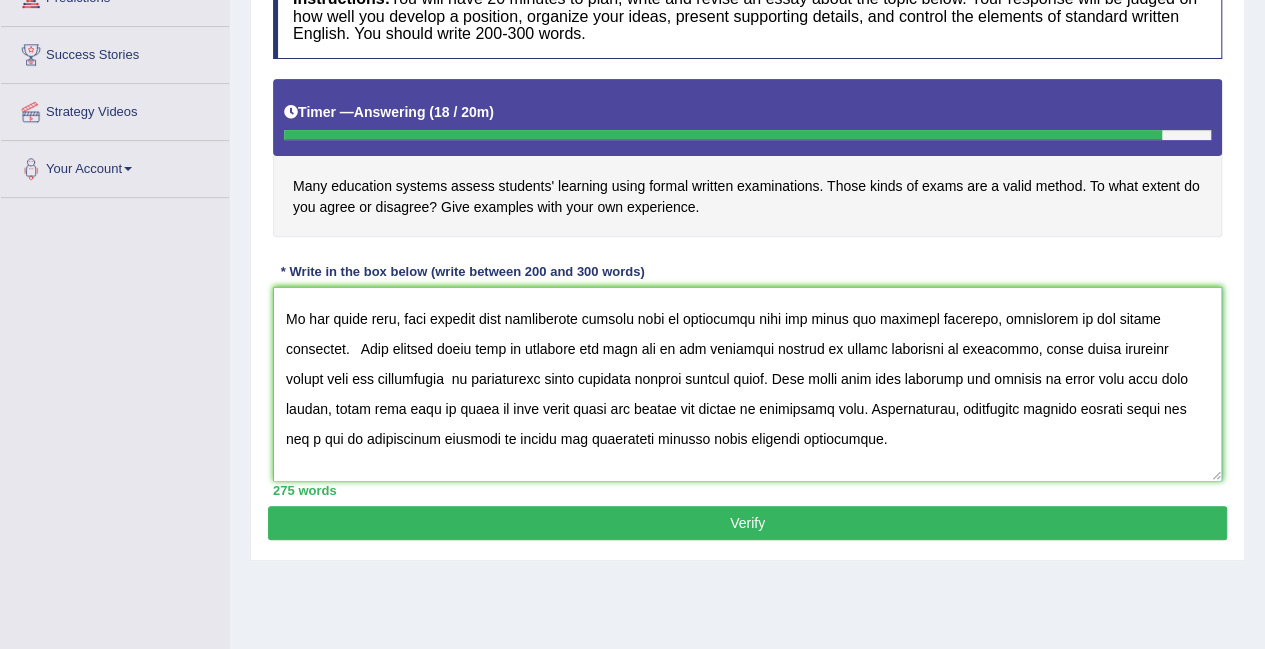 click at bounding box center (747, 384) 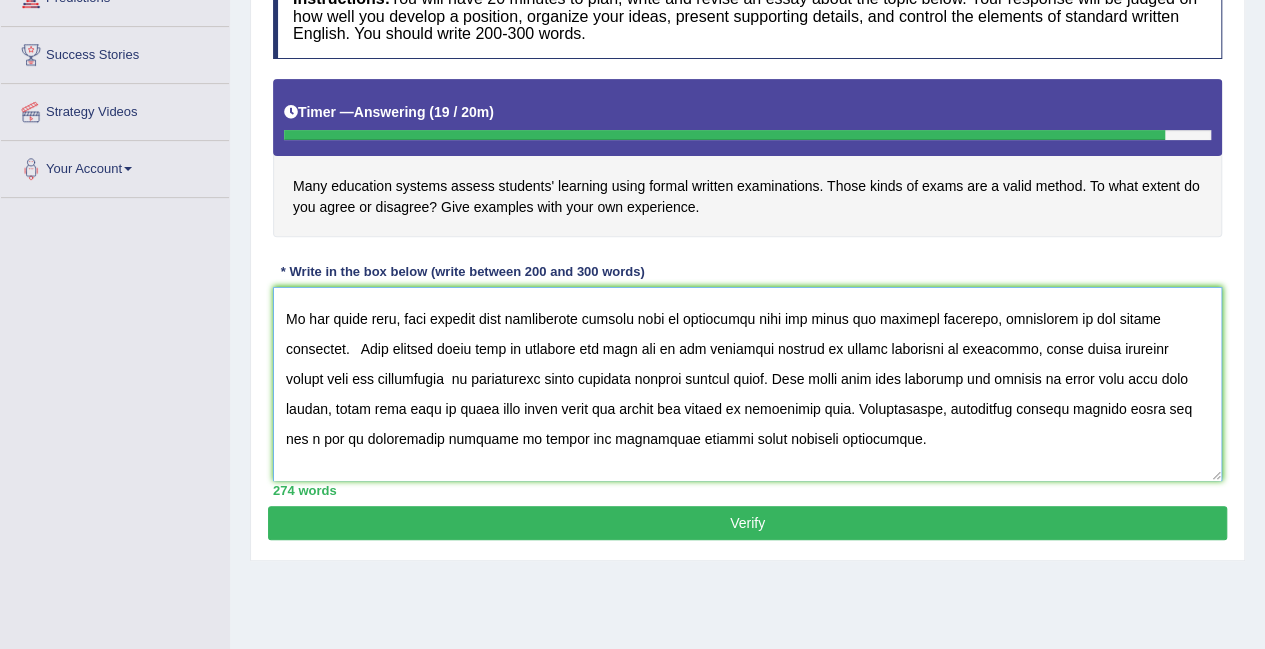 click at bounding box center [747, 384] 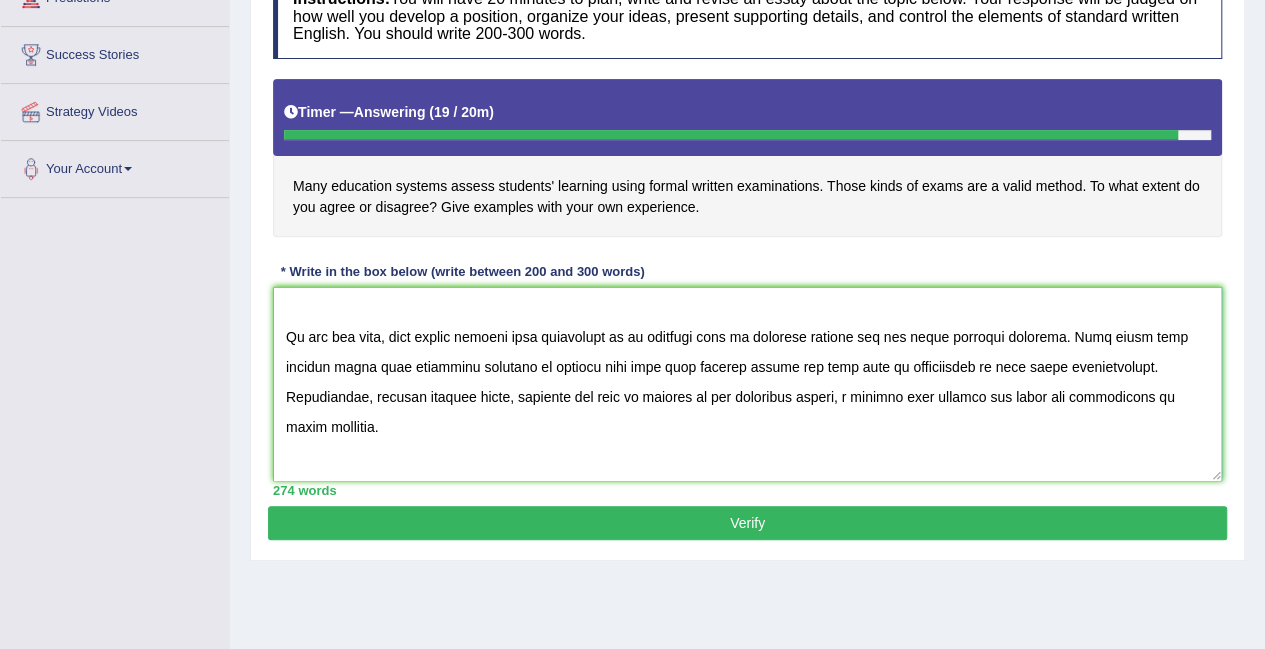 scroll, scrollTop: 60, scrollLeft: 0, axis: vertical 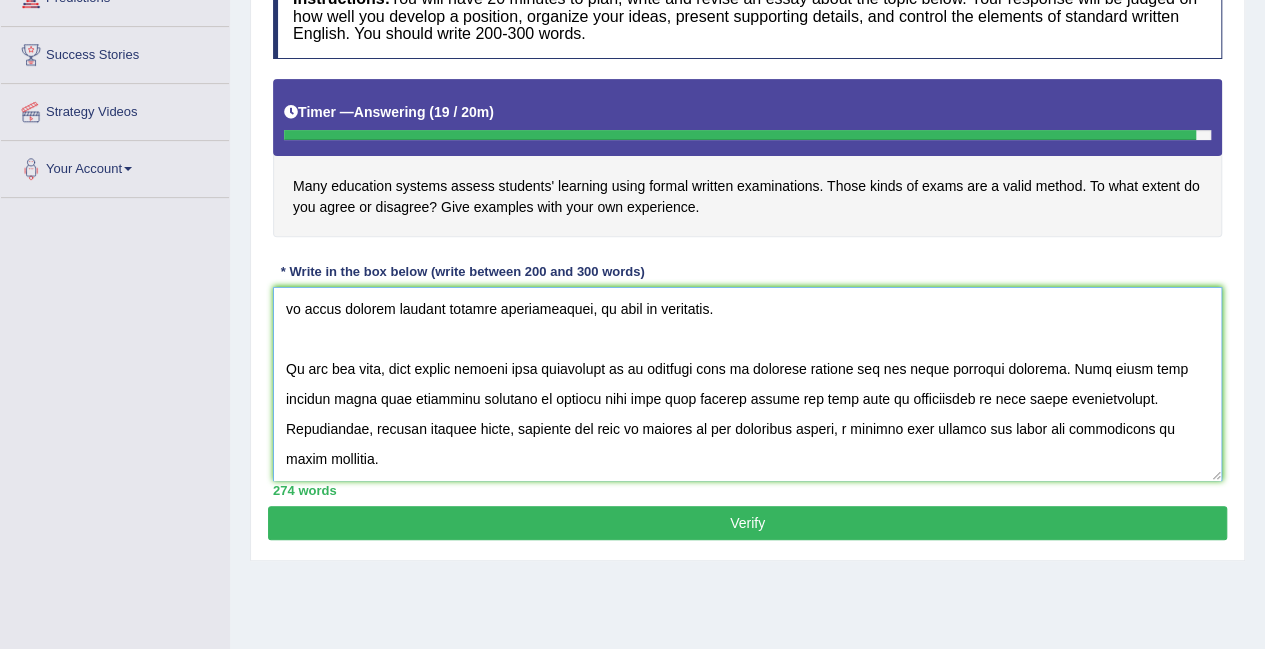 click at bounding box center [747, 384] 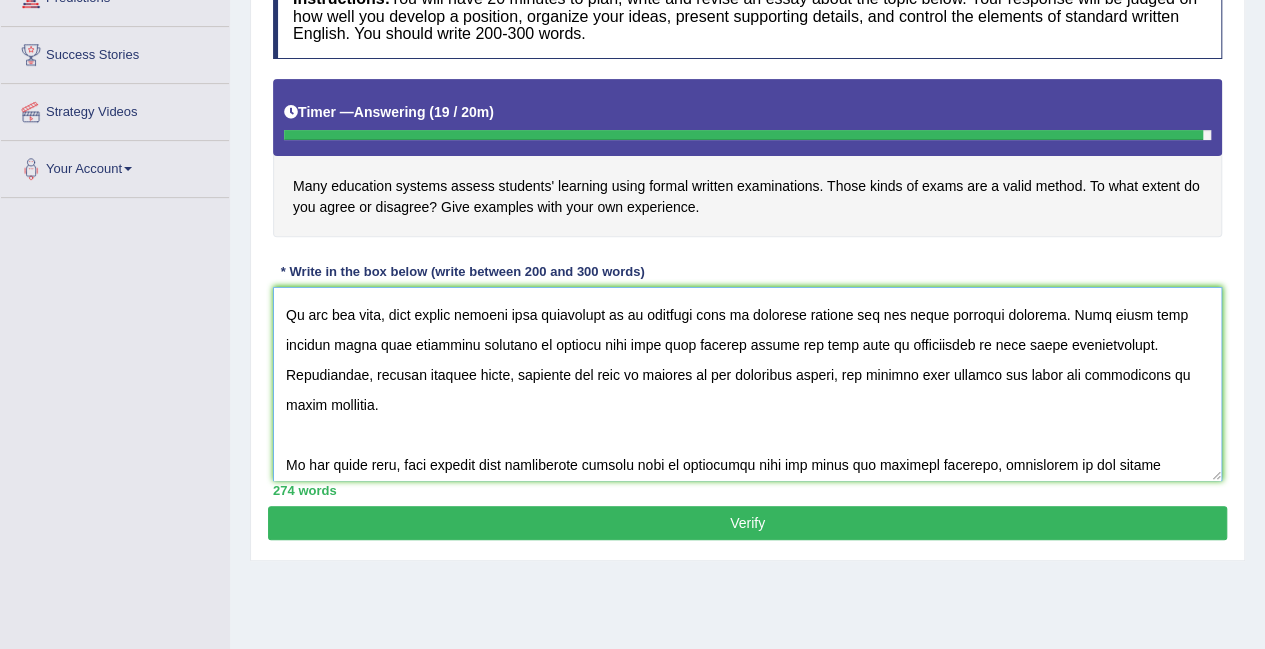 scroll, scrollTop: 160, scrollLeft: 0, axis: vertical 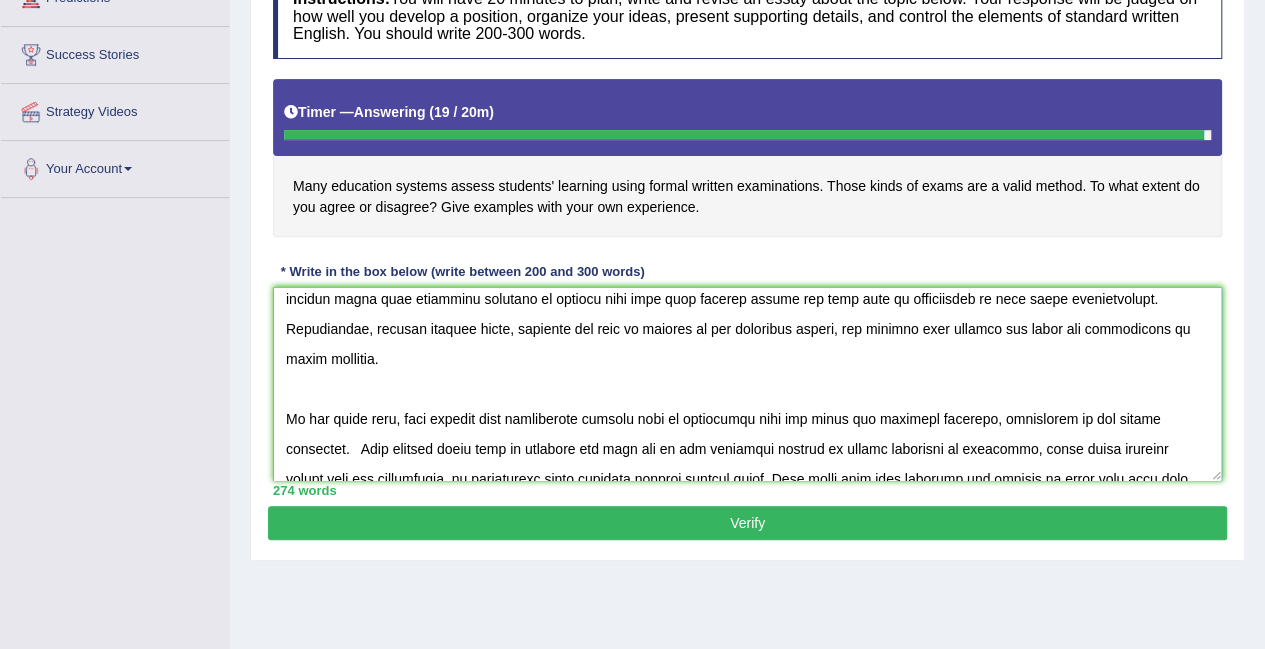 type on "The topic of assessing children's learning through formal writing examinations has gained increasing importance and has sparked considerable debate. While some argue that by applying these methods, ducation systems can evaluate the students' learning, I hold the view that the negative aspects of these methods deserve serious consideration, as will be discussed.
On the one hand, many people believe that assessment is an integral part of learning process and can bring numerous benefits. They argue that written exams will encourage children to revisit what they have already learnt and give them an opportunity to show their understanding. Furthermore, through written tests, students are able to reflect on the questions deeply, and respond them without the noise and disturbance of other students.
On the other hand, many believe that traditional written form of assessment will not serve all students properly, especially in our modern education.   They justify their view by pointing out that one of the importa..." 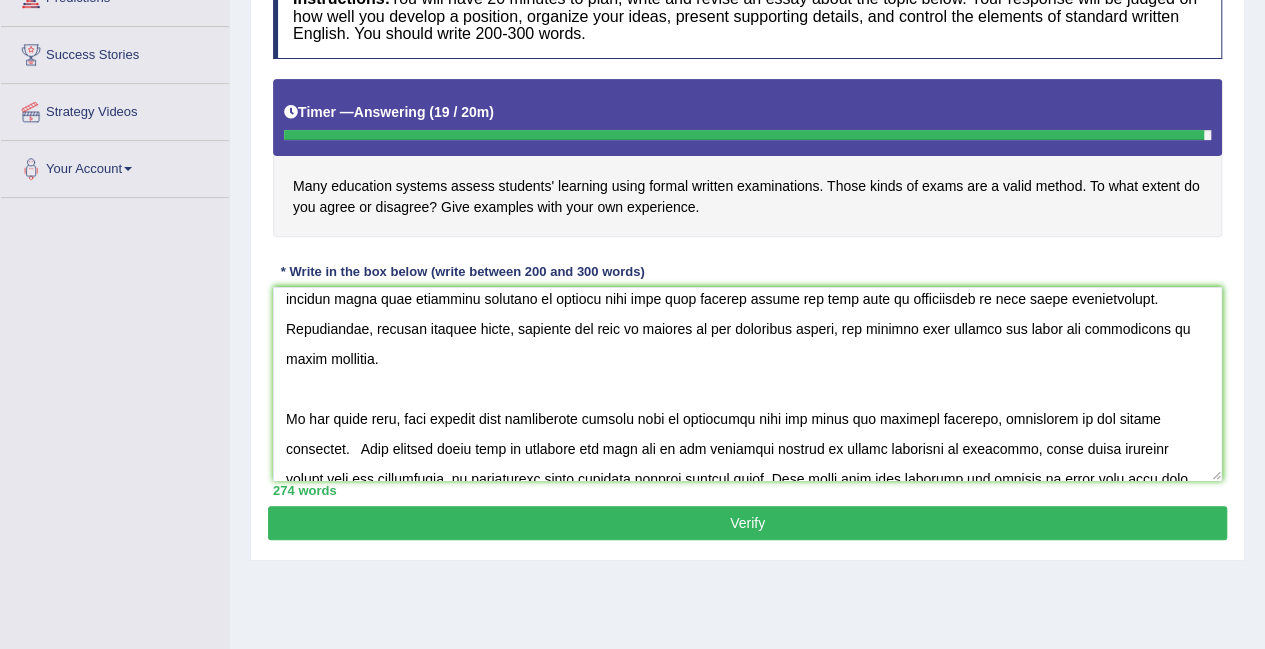 click on "Verify" at bounding box center [747, 523] 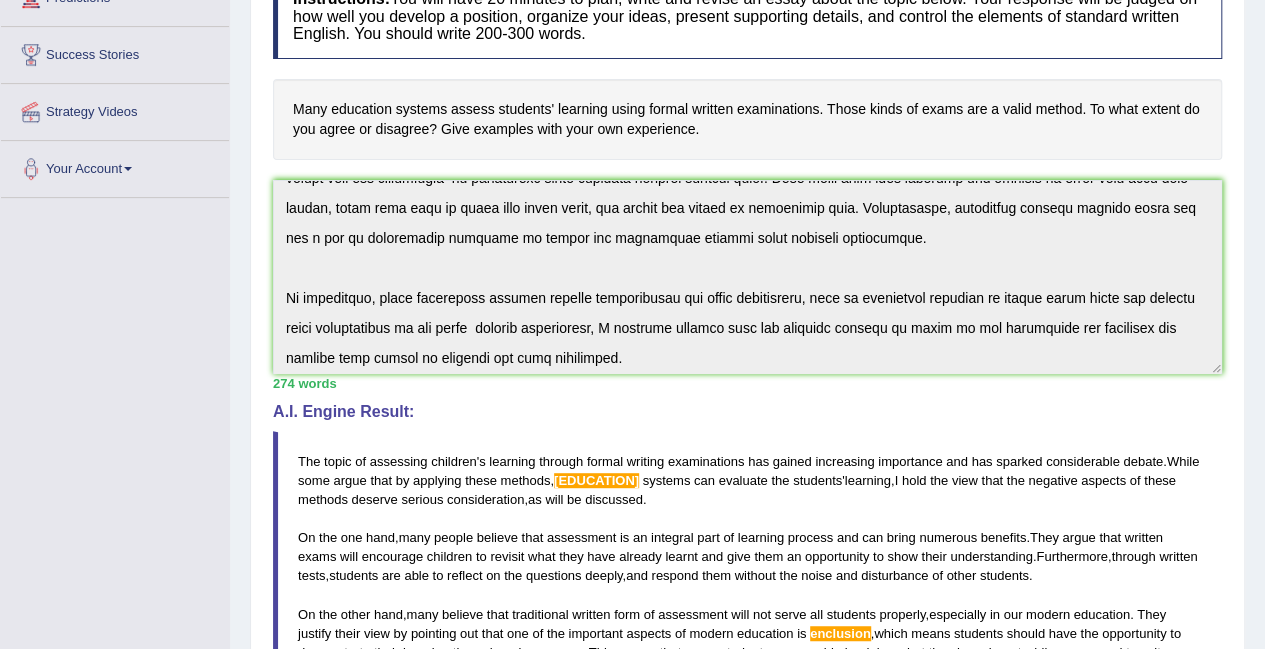 scroll, scrollTop: 360, scrollLeft: 0, axis: vertical 